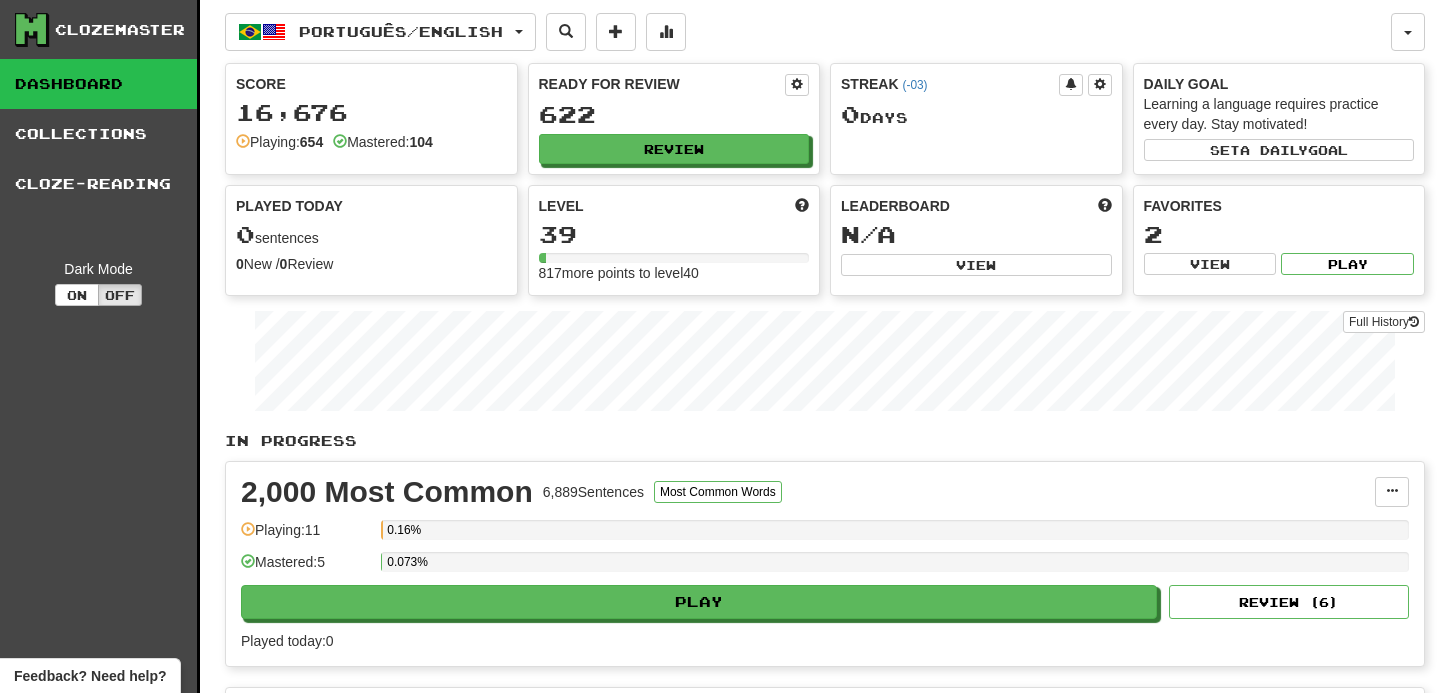 scroll, scrollTop: 545, scrollLeft: 0, axis: vertical 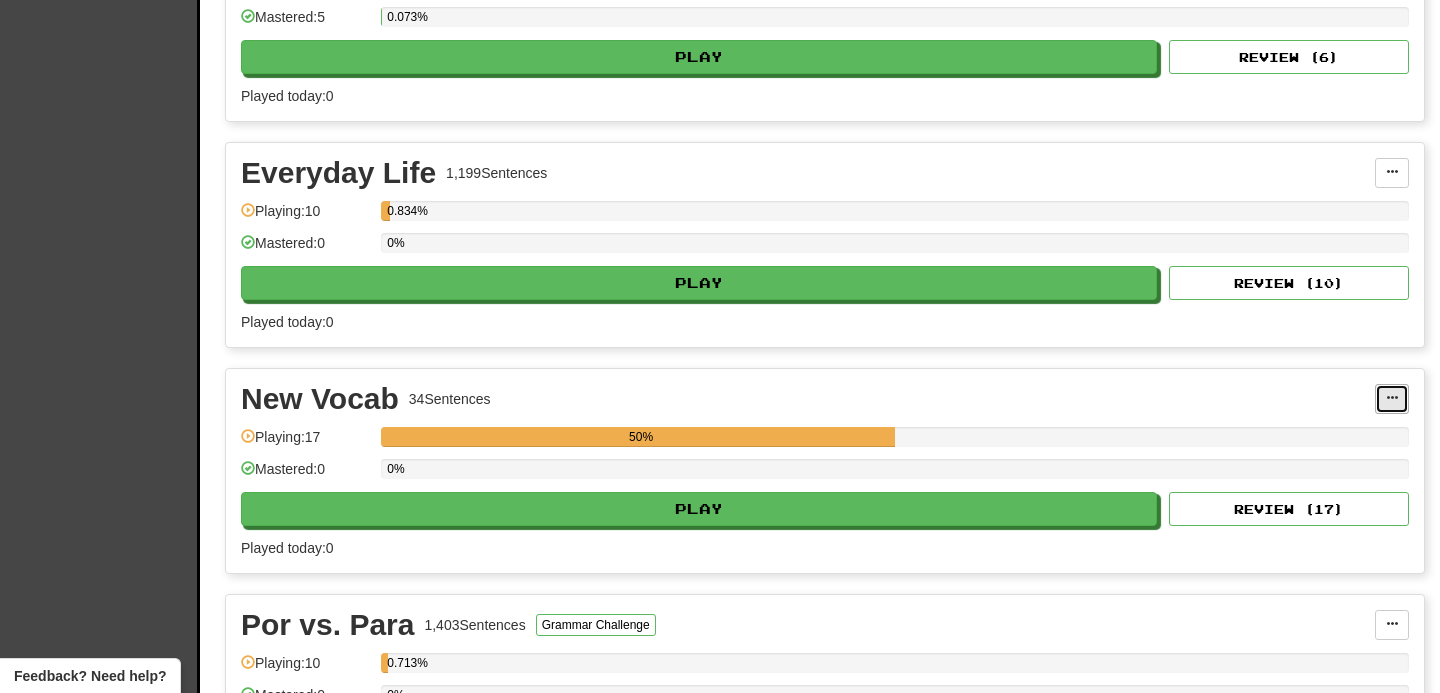 click at bounding box center [1392, 398] 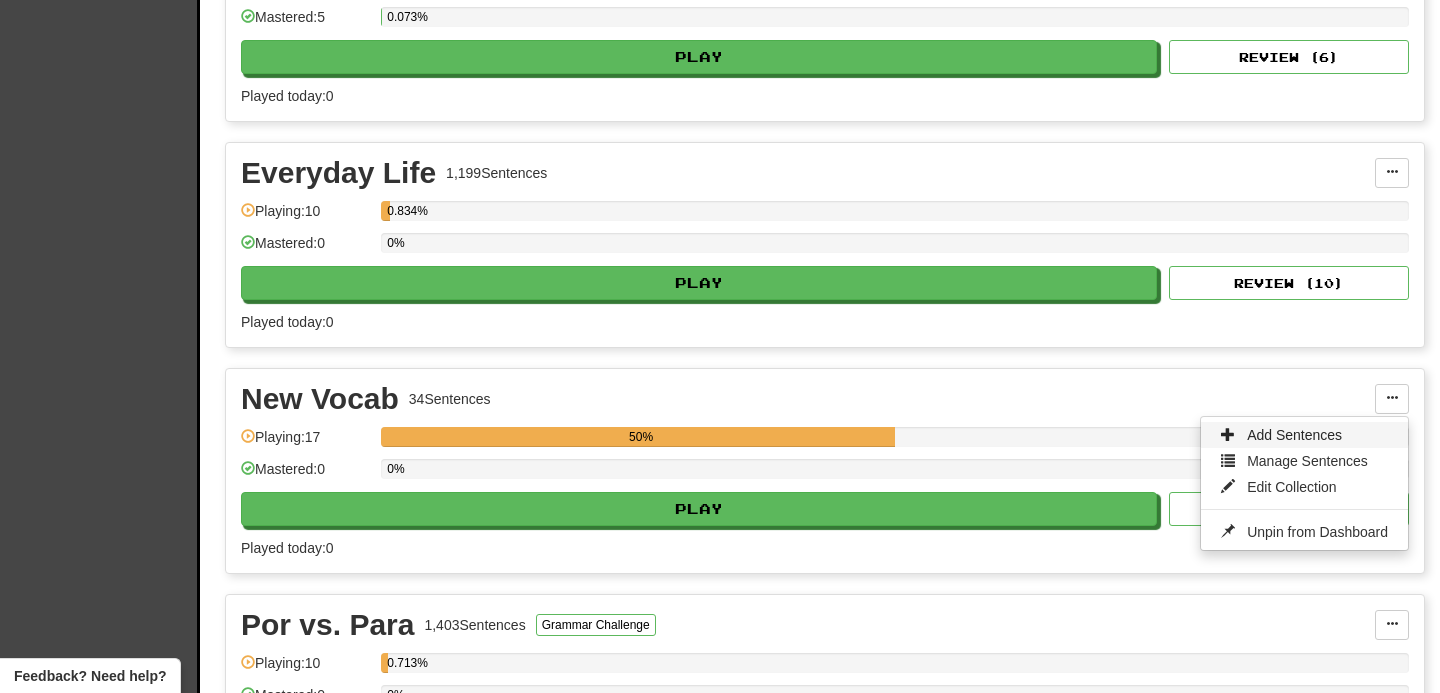 click on "Add Sentences" at bounding box center [1294, 435] 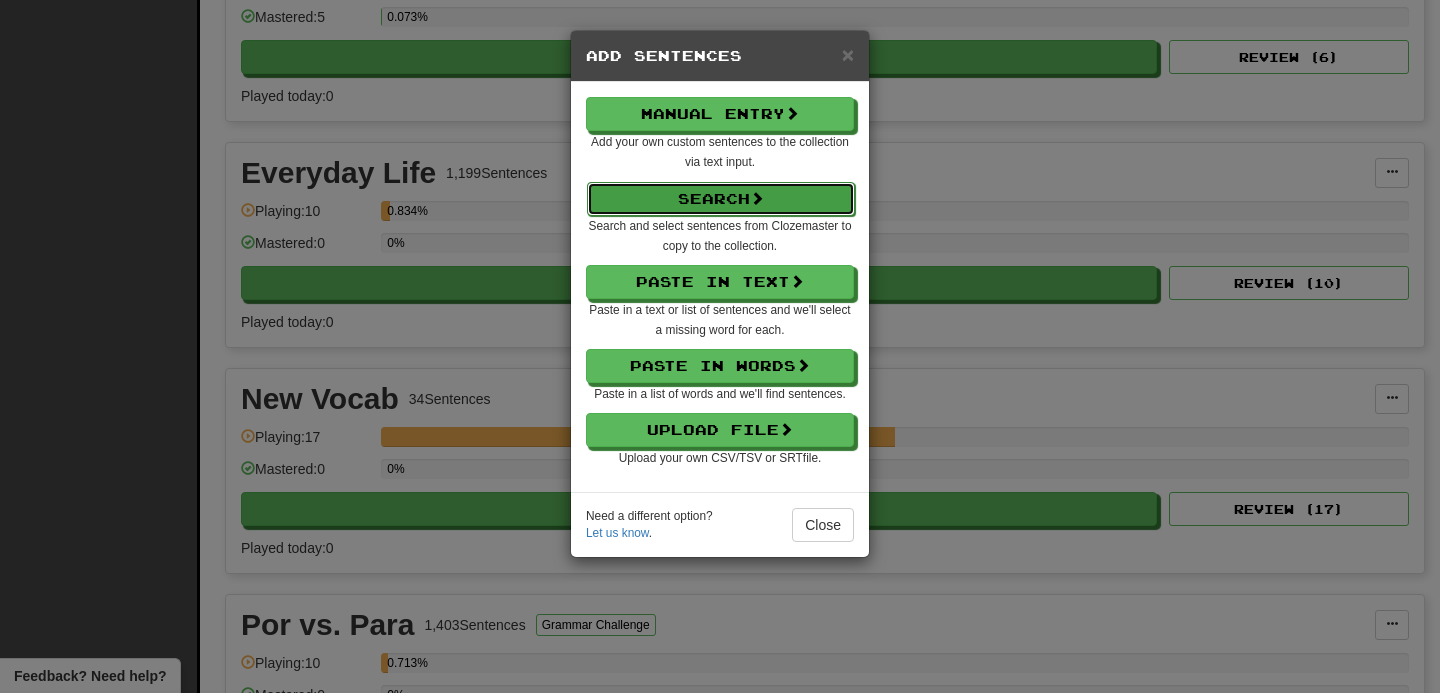 click on "Search" at bounding box center (721, 199) 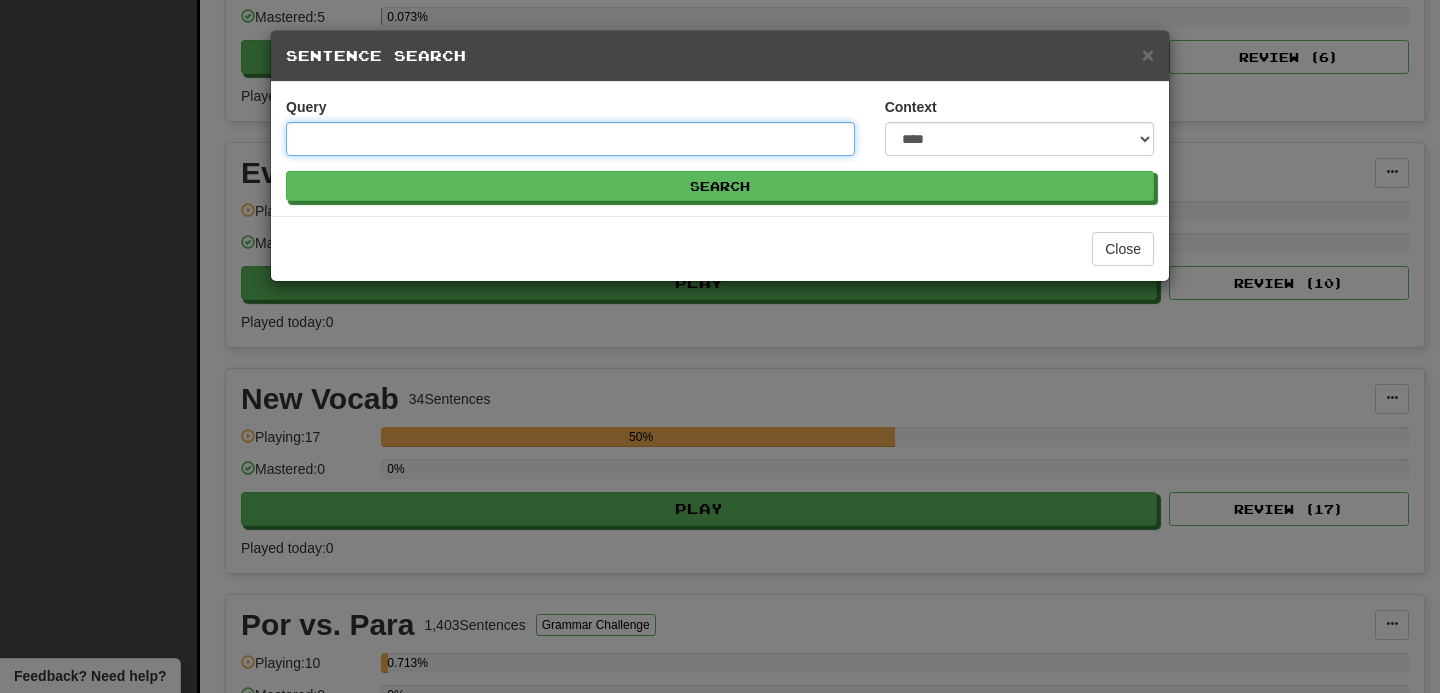 click on "Query" at bounding box center (570, 139) 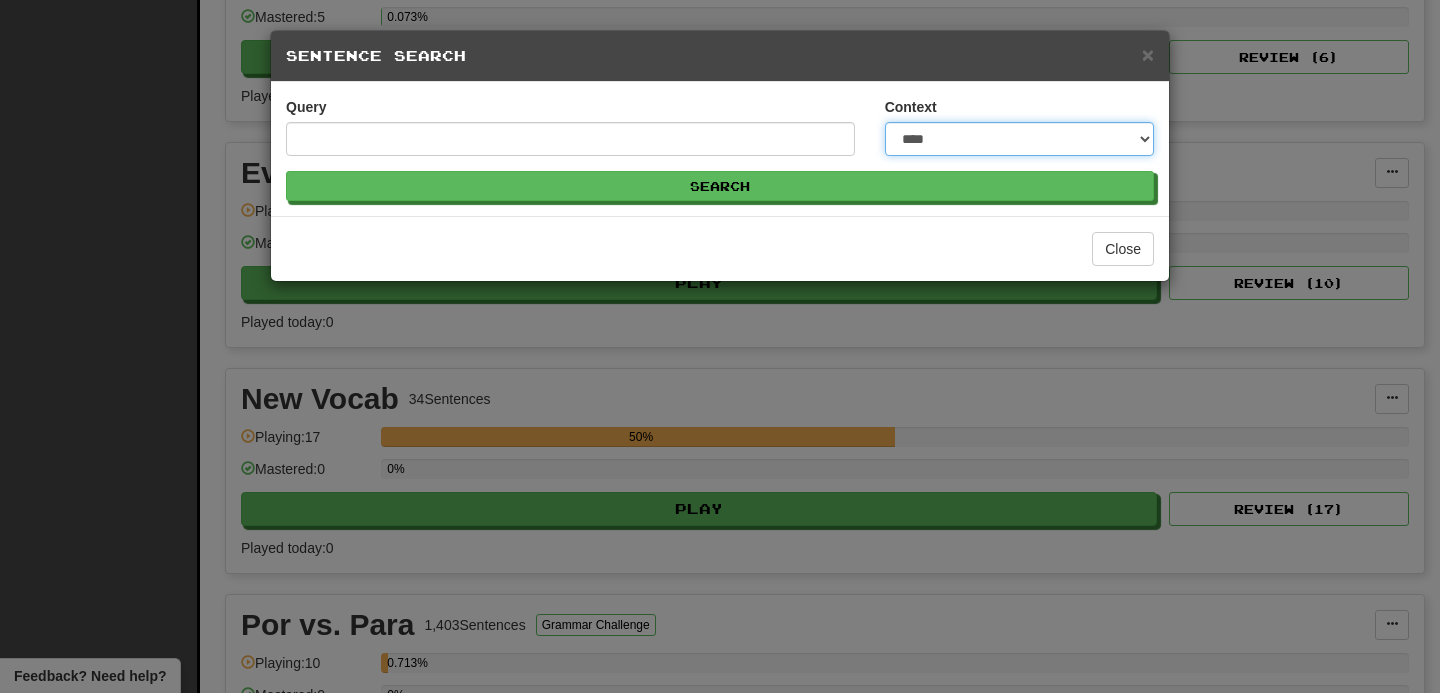 click on "**********" at bounding box center (1019, 139) 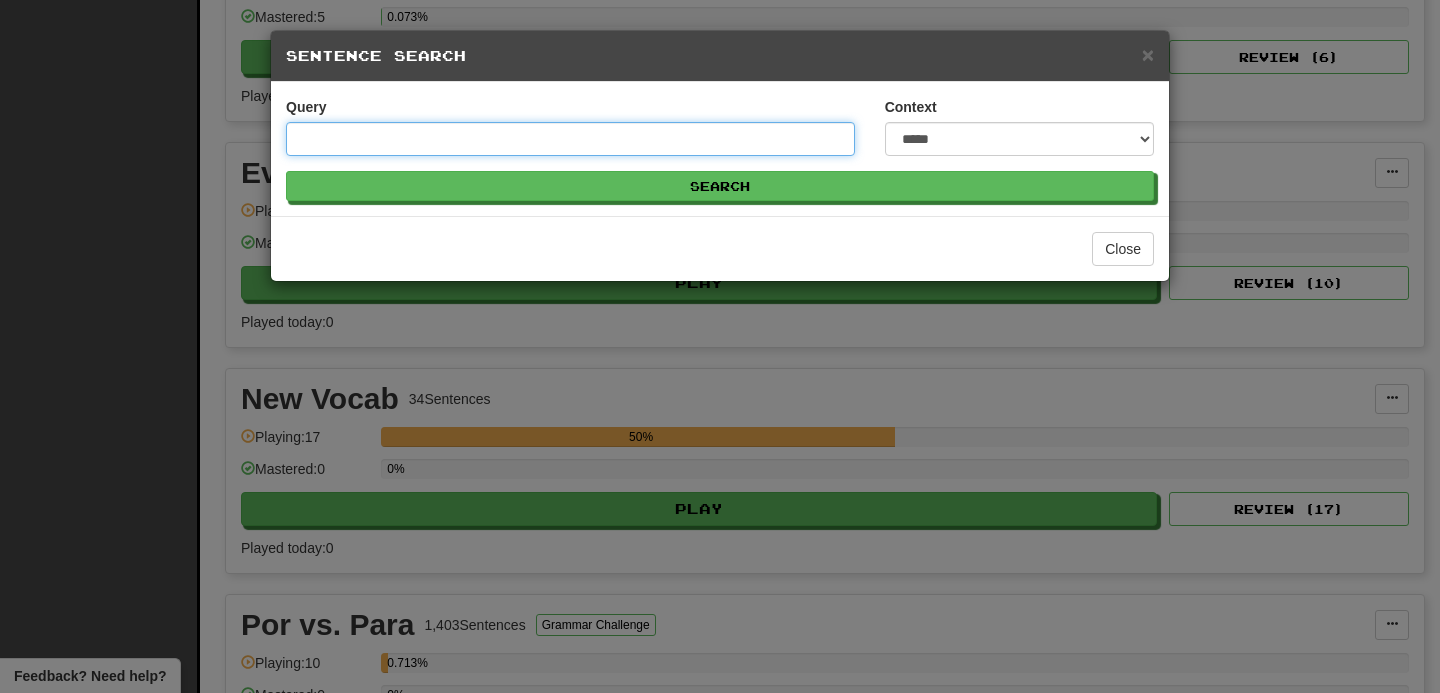 click on "Query" at bounding box center (570, 139) 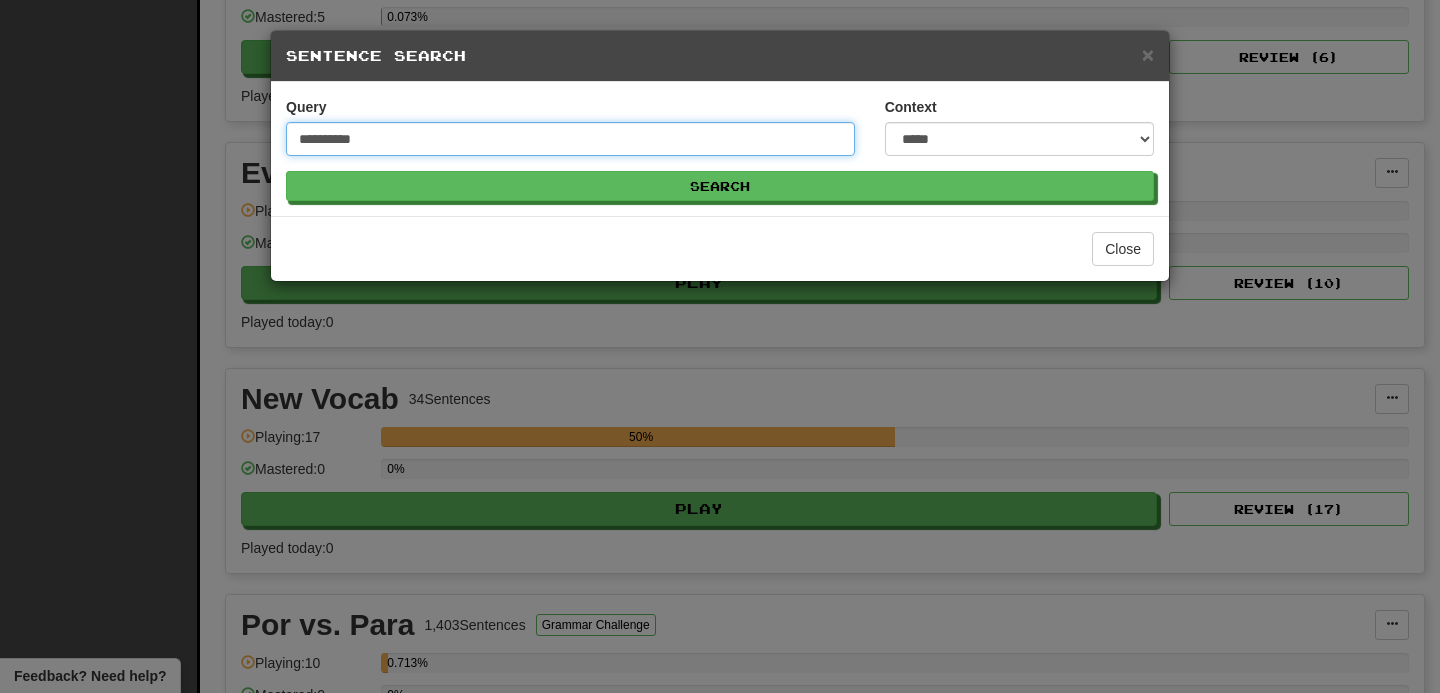 type on "**********" 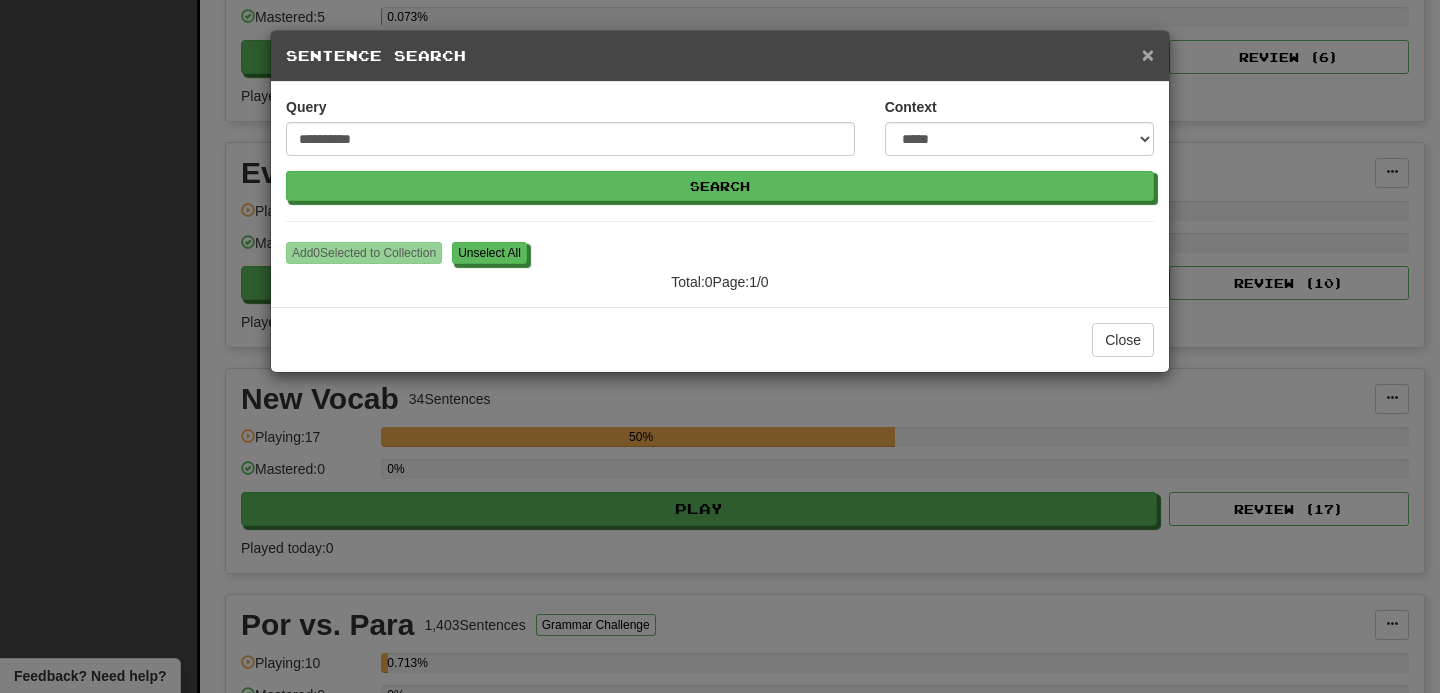 click on "×" at bounding box center [1148, 54] 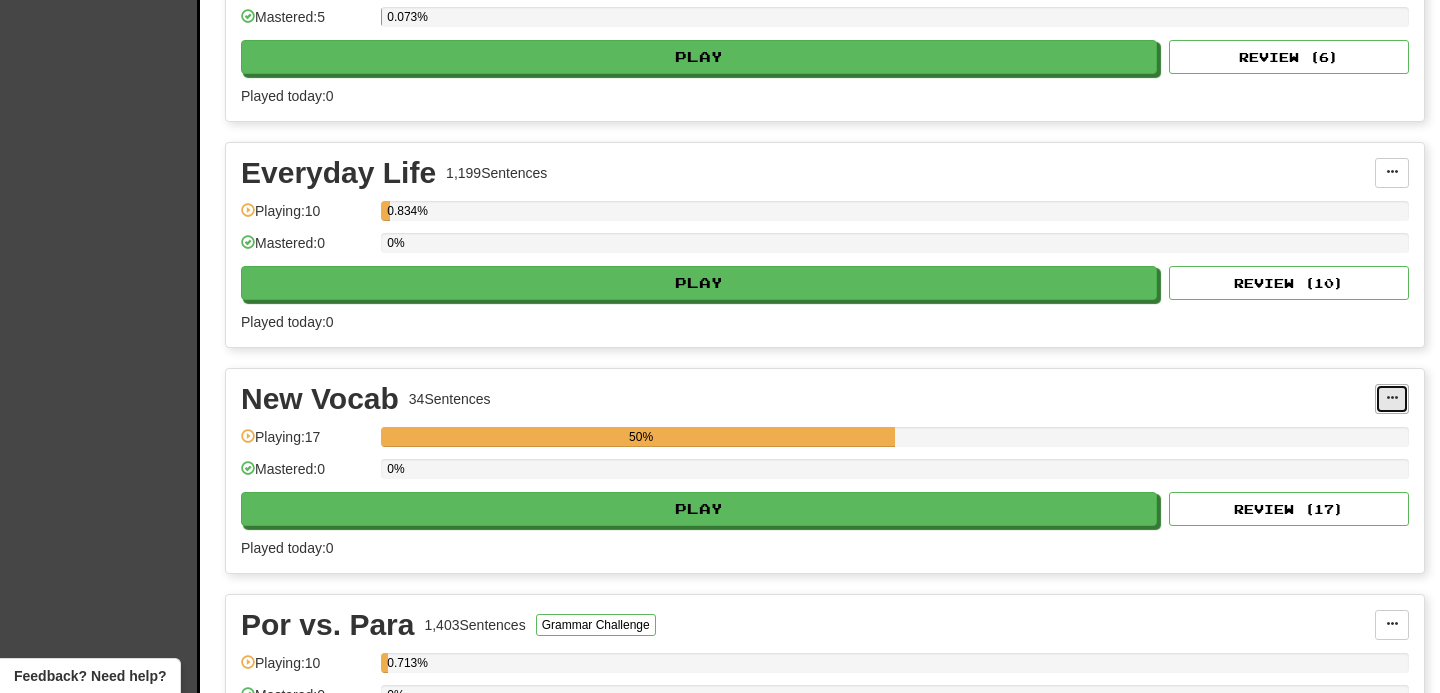 click at bounding box center [1392, 398] 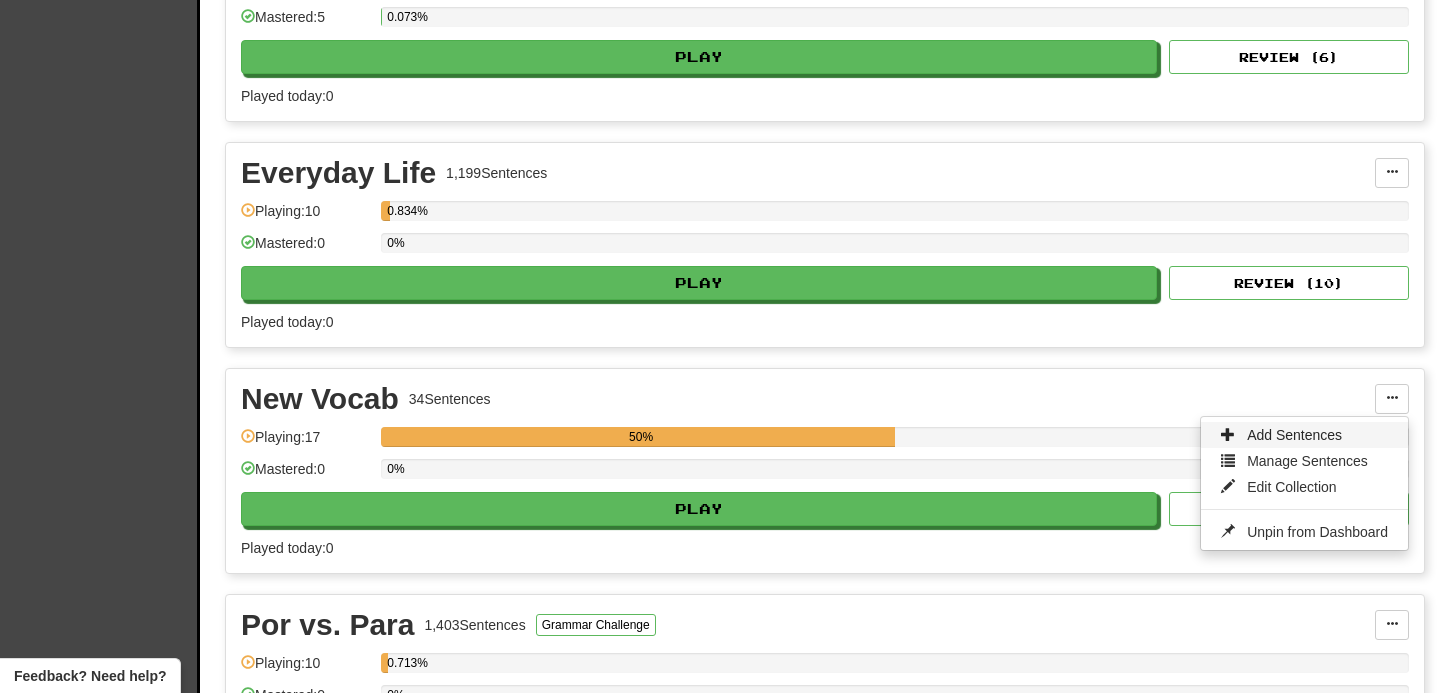 click on "Add Sentences" at bounding box center (1294, 435) 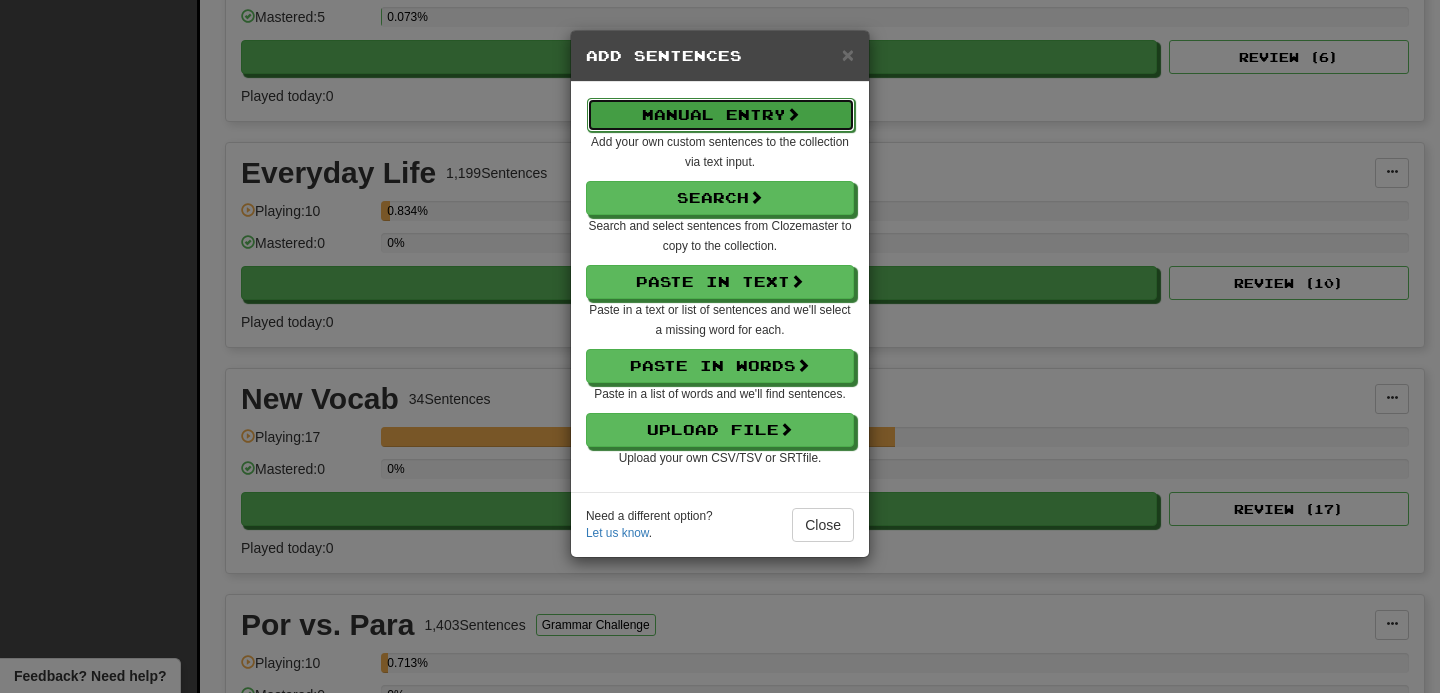 click on "Manual Entry" at bounding box center [721, 115] 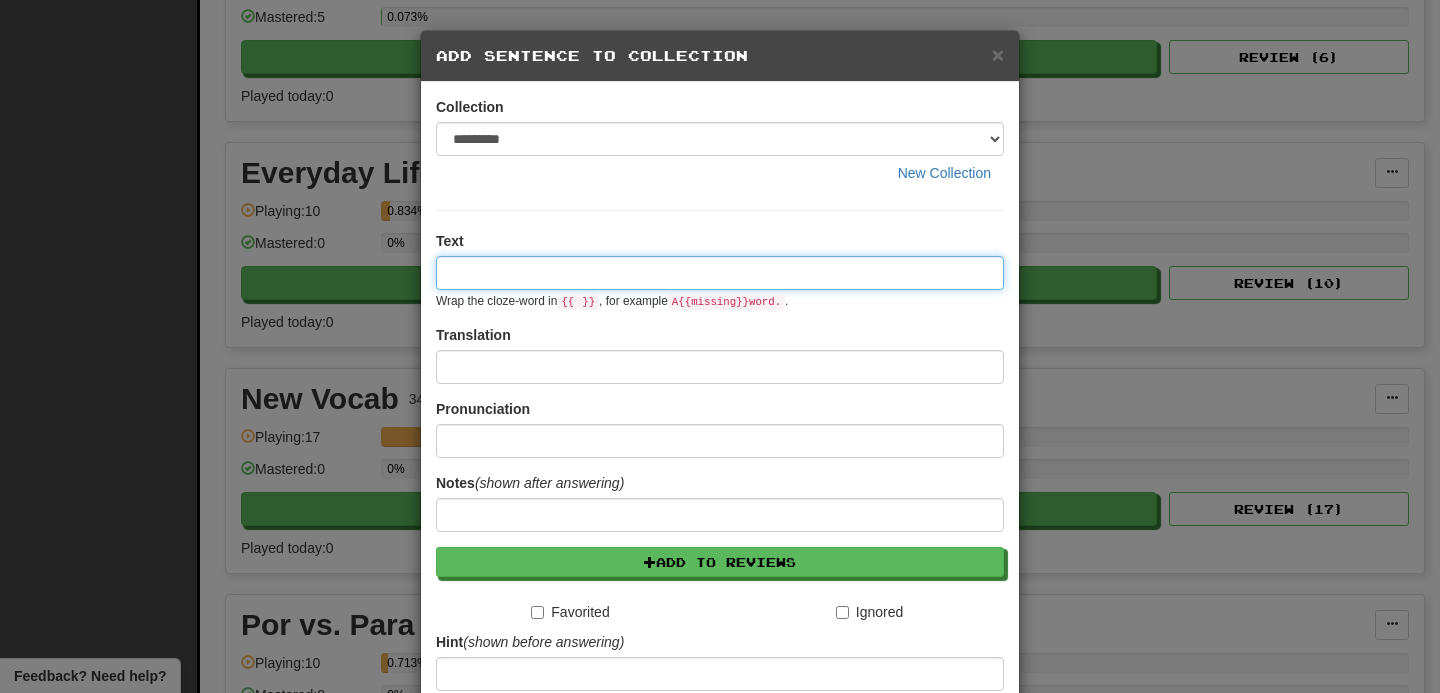 paste on "**********" 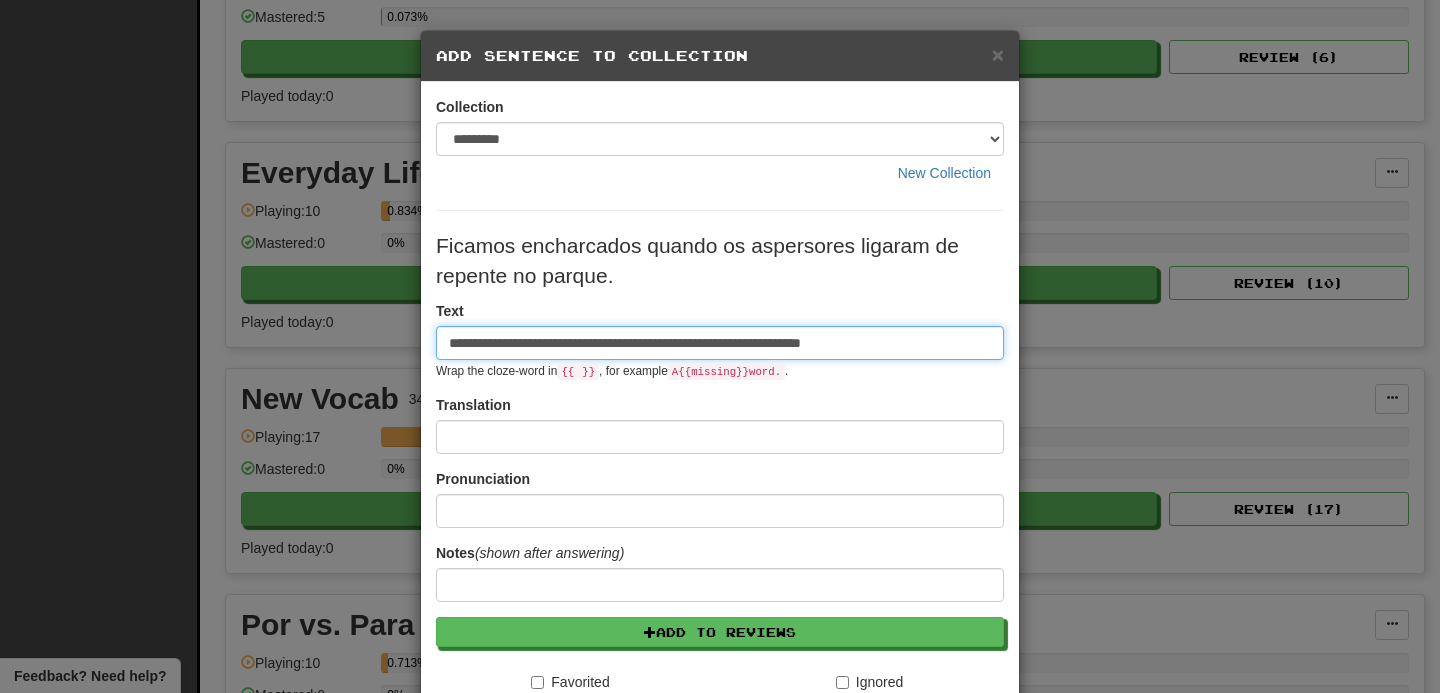 click on "**********" at bounding box center (720, 343) 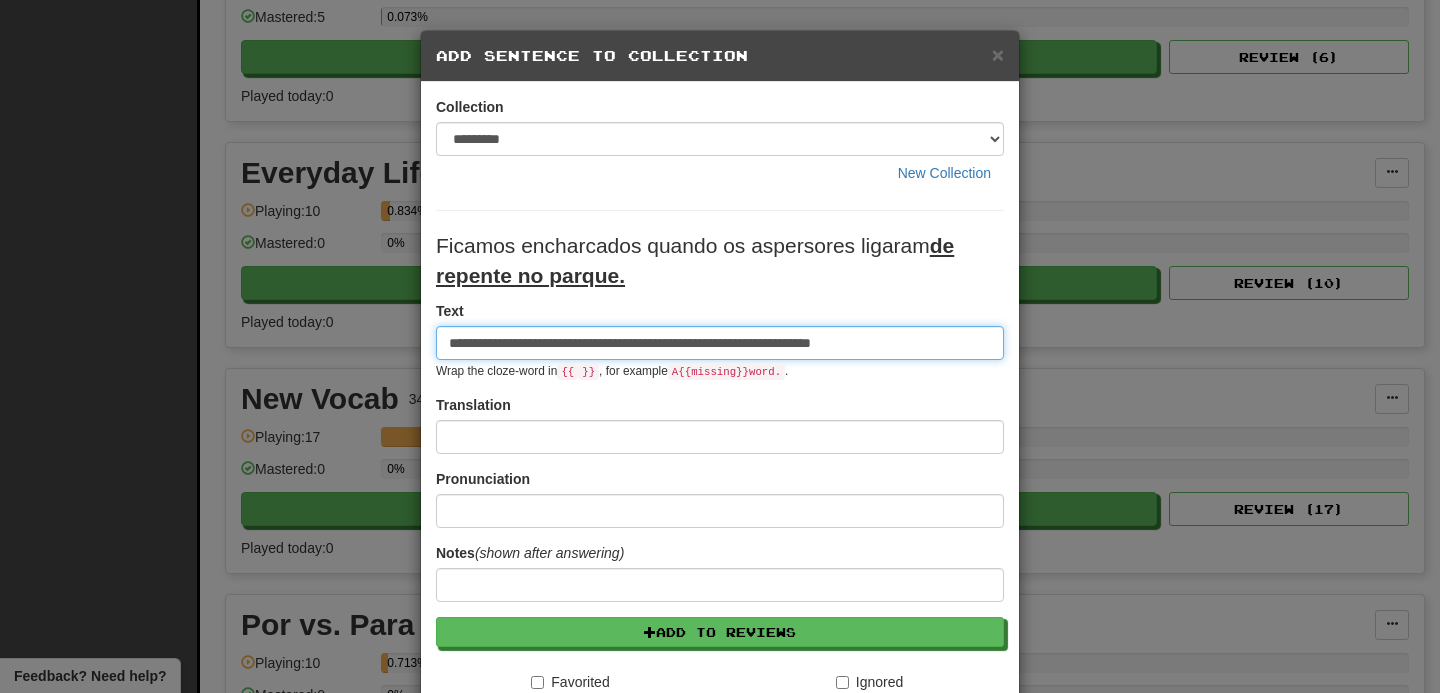 click on "**********" at bounding box center (720, 343) 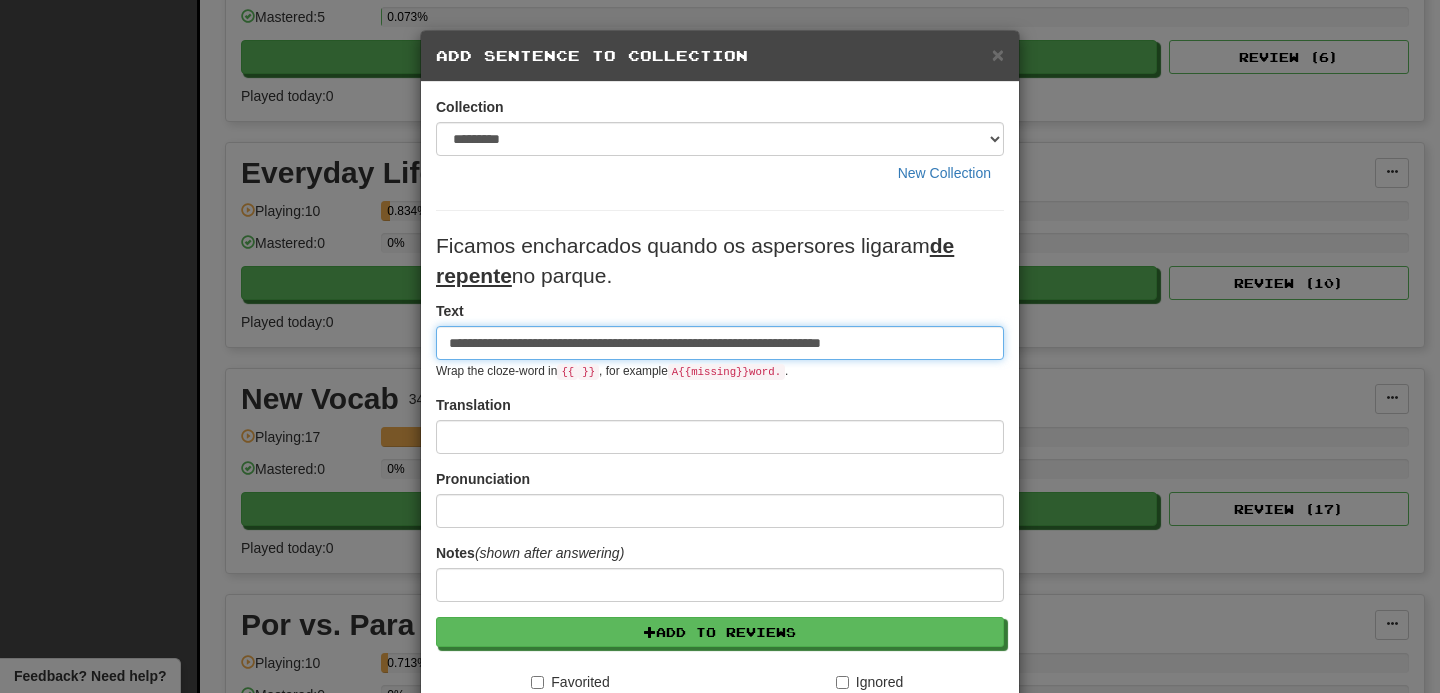 type on "**********" 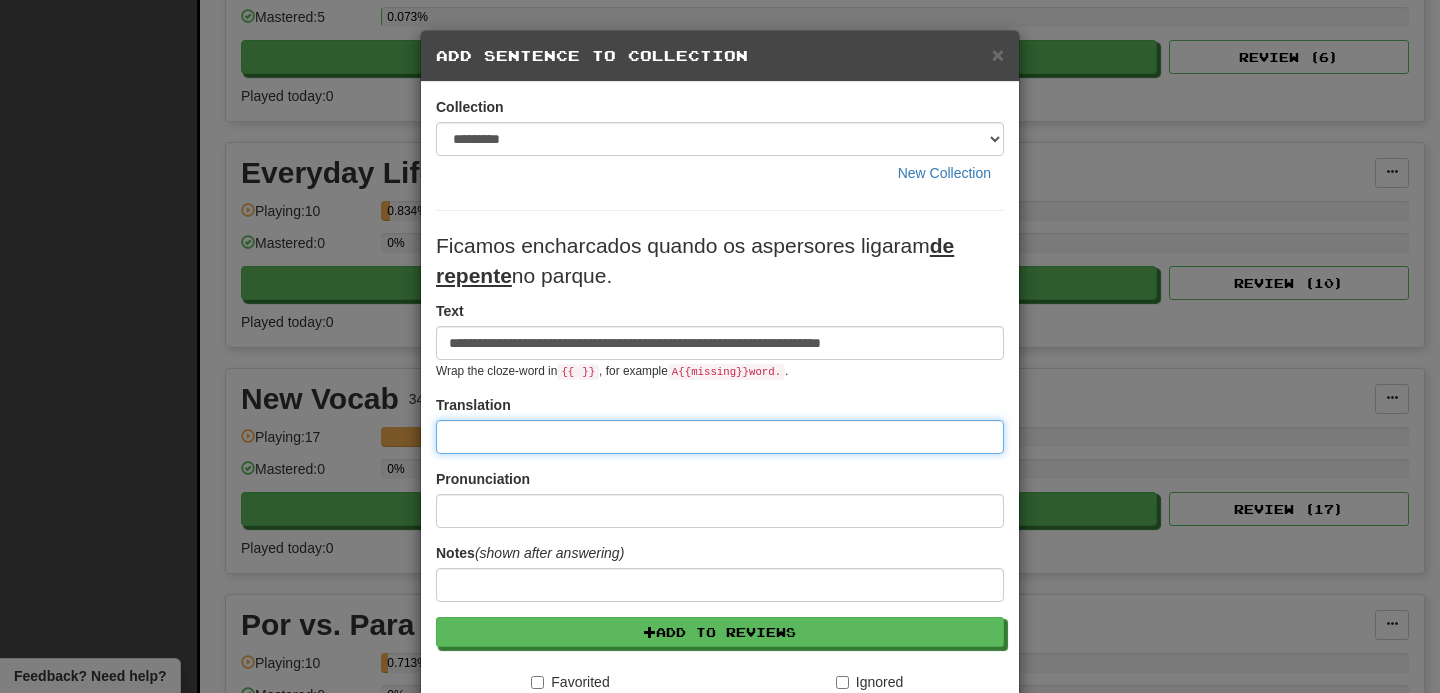 click at bounding box center (720, 437) 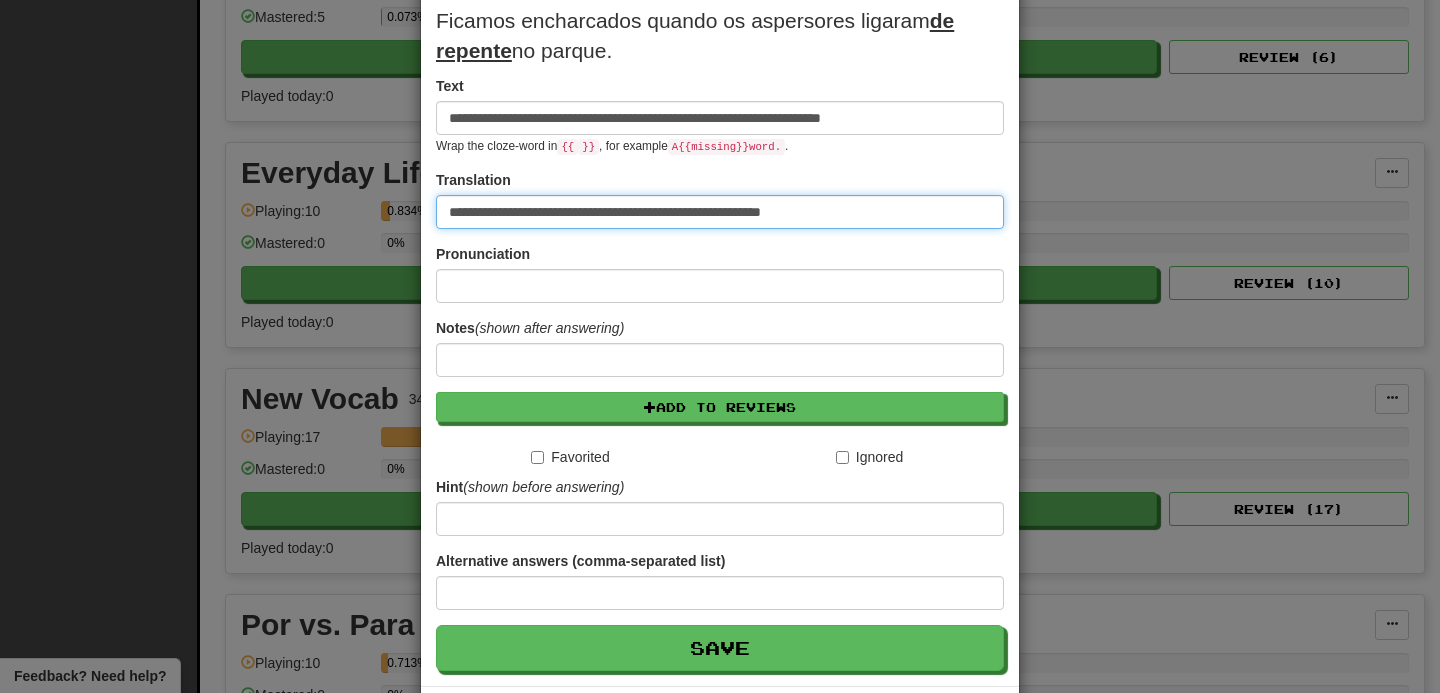 scroll, scrollTop: 92, scrollLeft: 0, axis: vertical 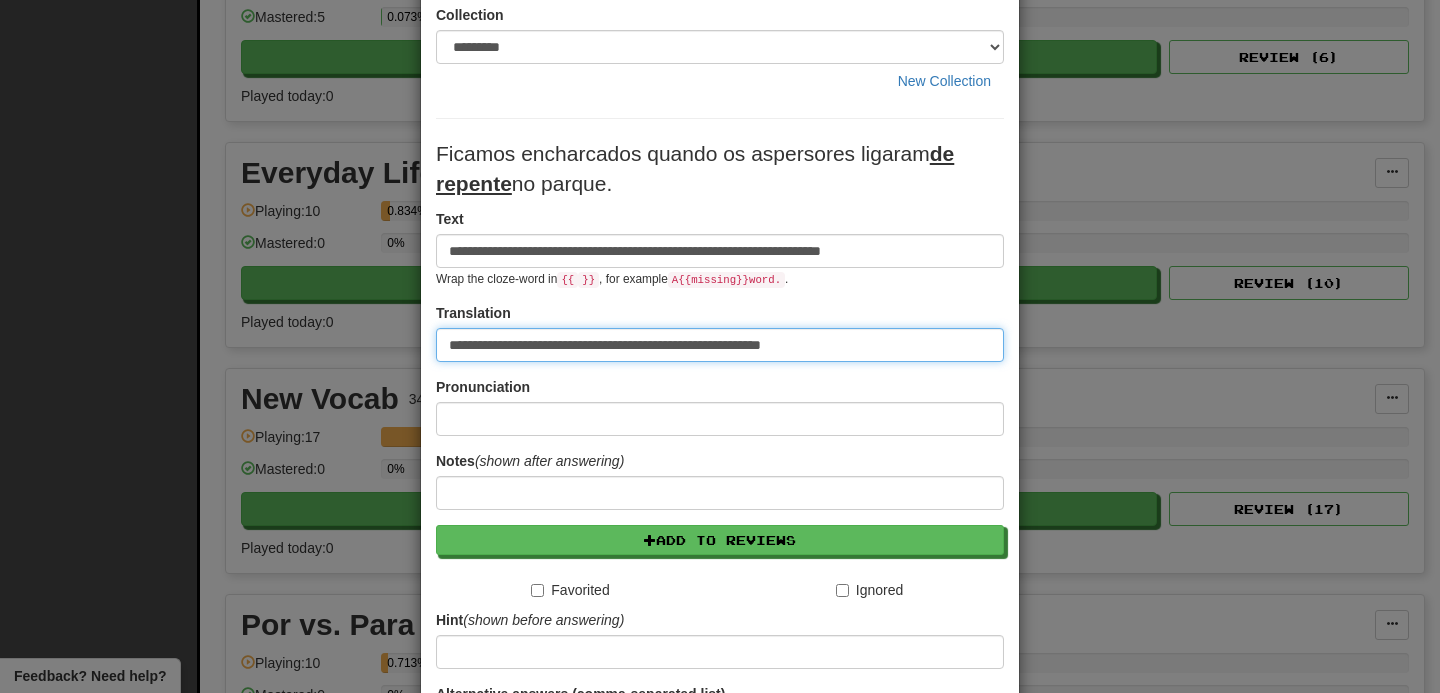 type on "**********" 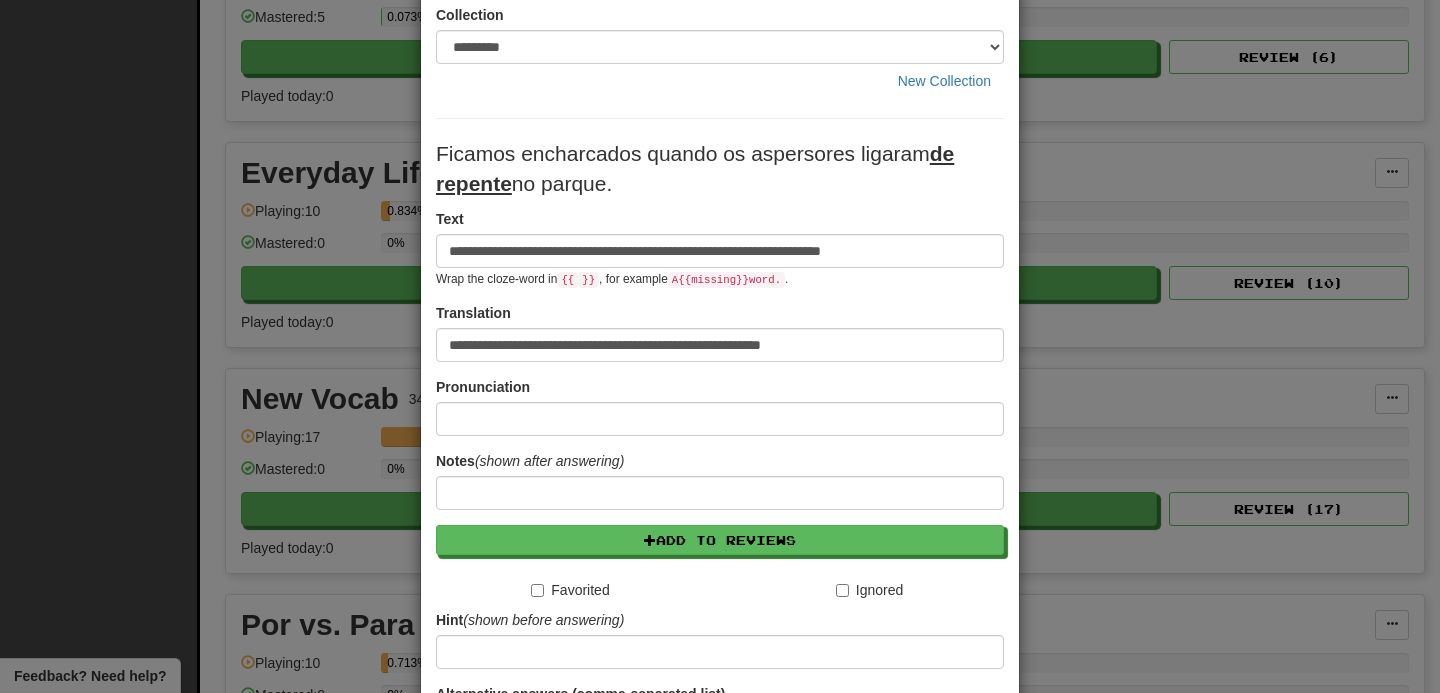 click on "**********" at bounding box center [720, 332] 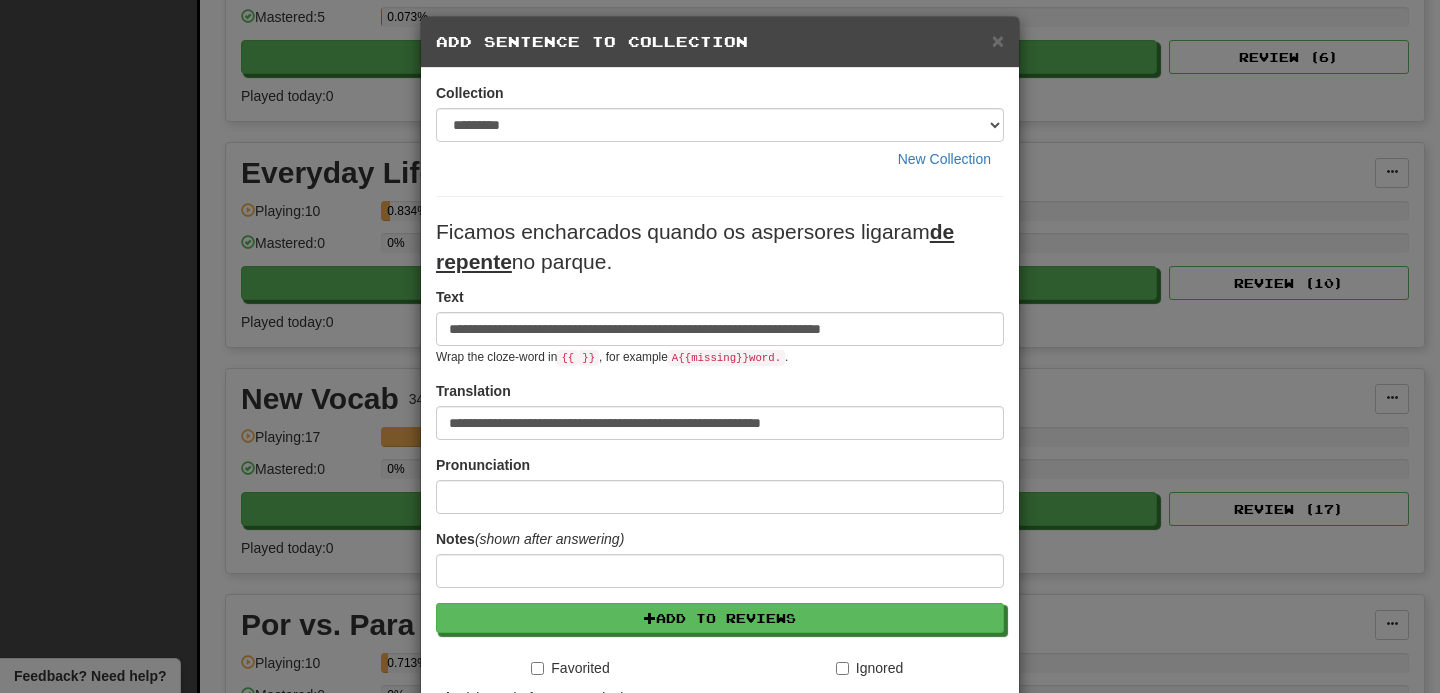 scroll, scrollTop: 315, scrollLeft: 0, axis: vertical 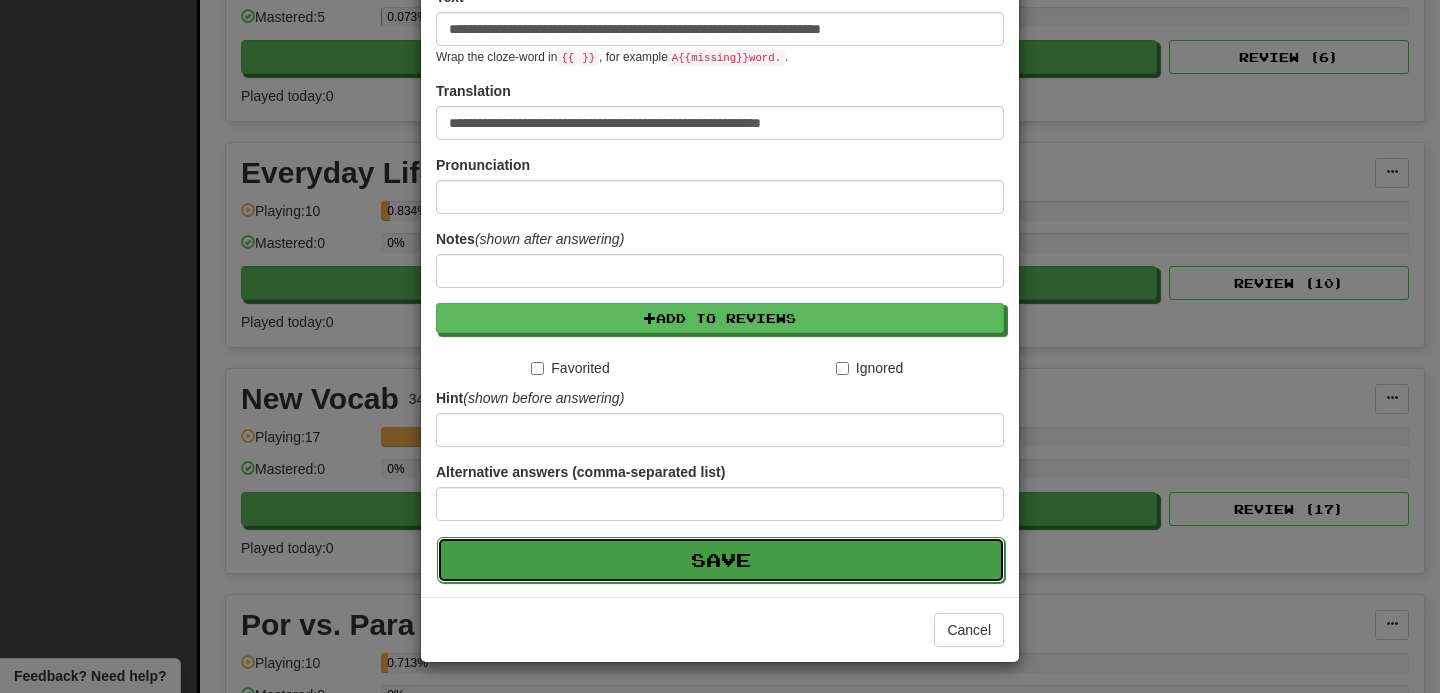 click on "Save" at bounding box center (721, 560) 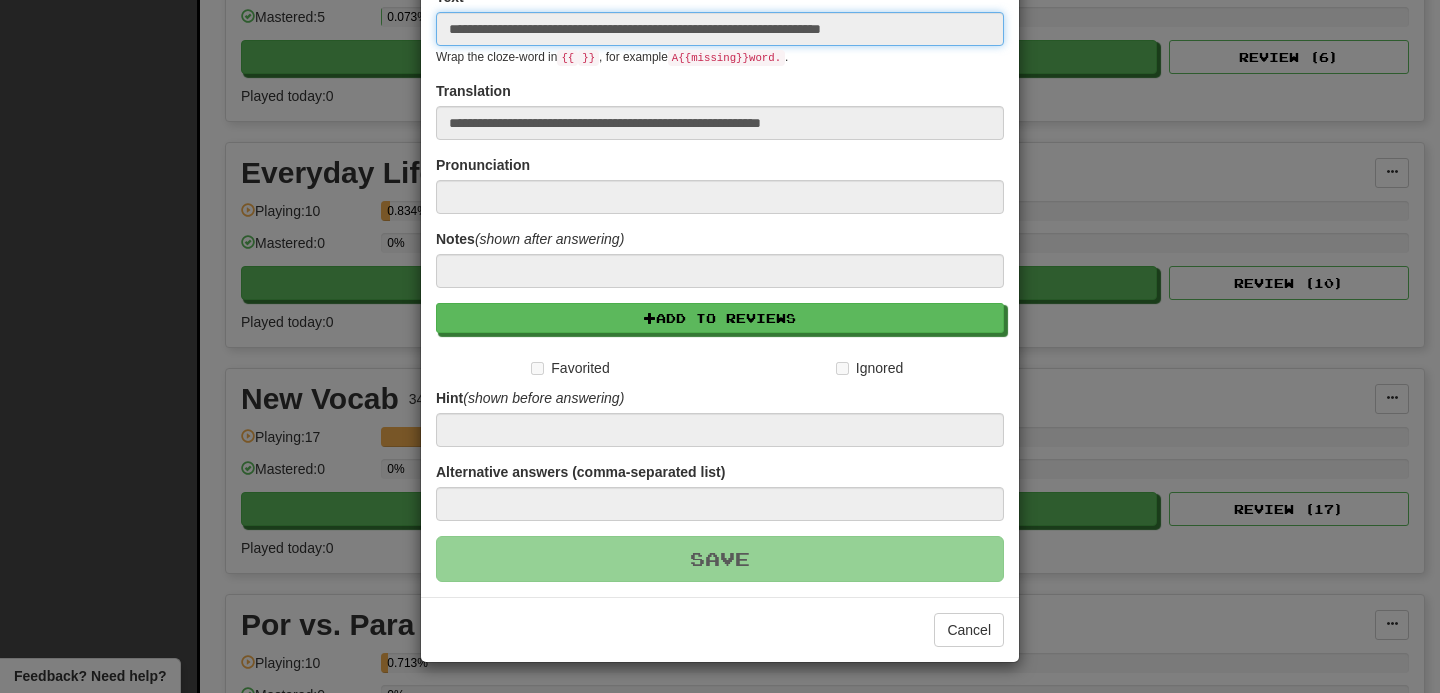 type 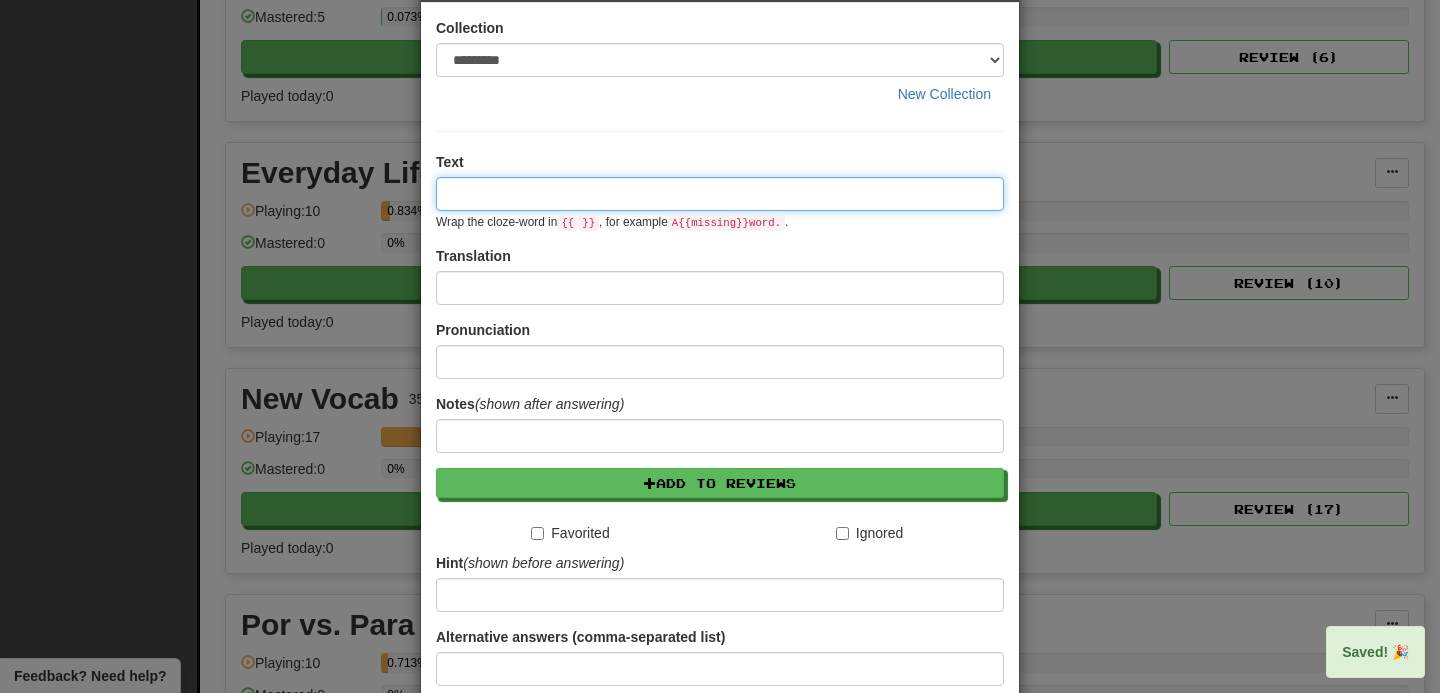 scroll, scrollTop: 0, scrollLeft: 0, axis: both 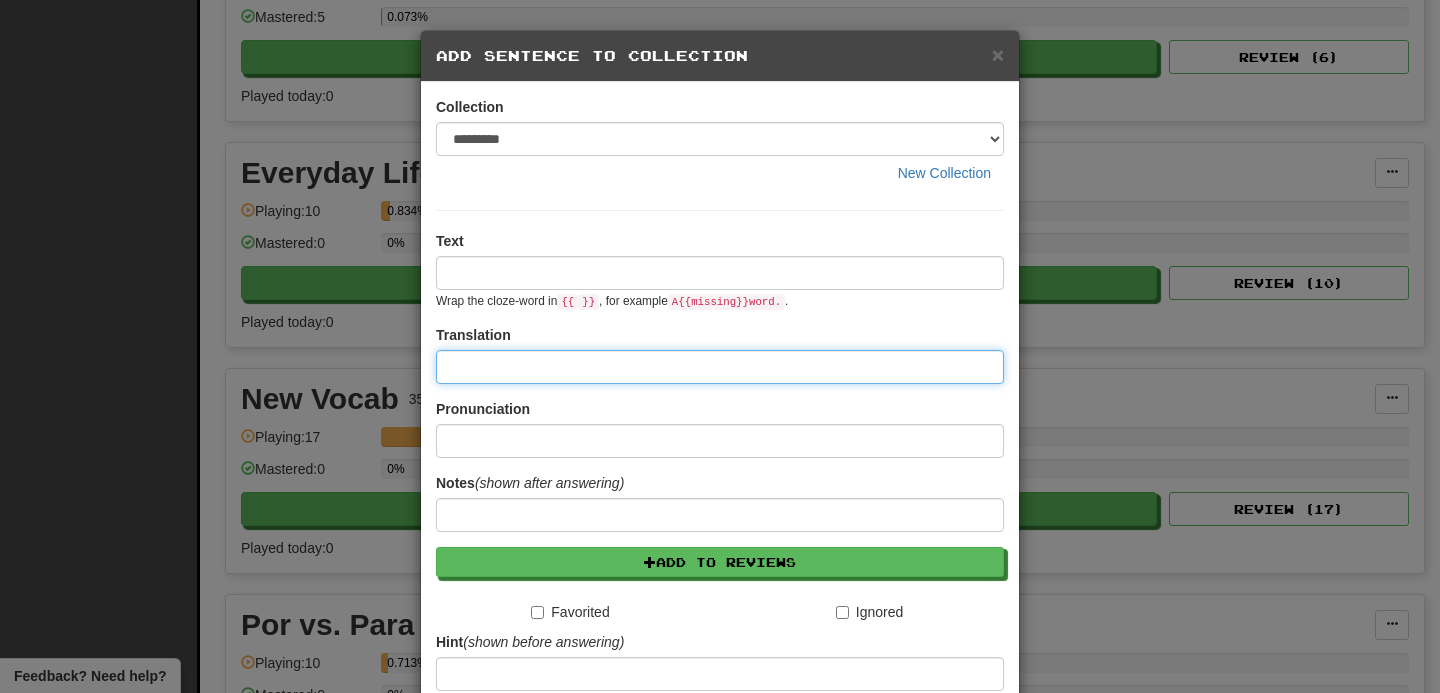 click at bounding box center [720, 367] 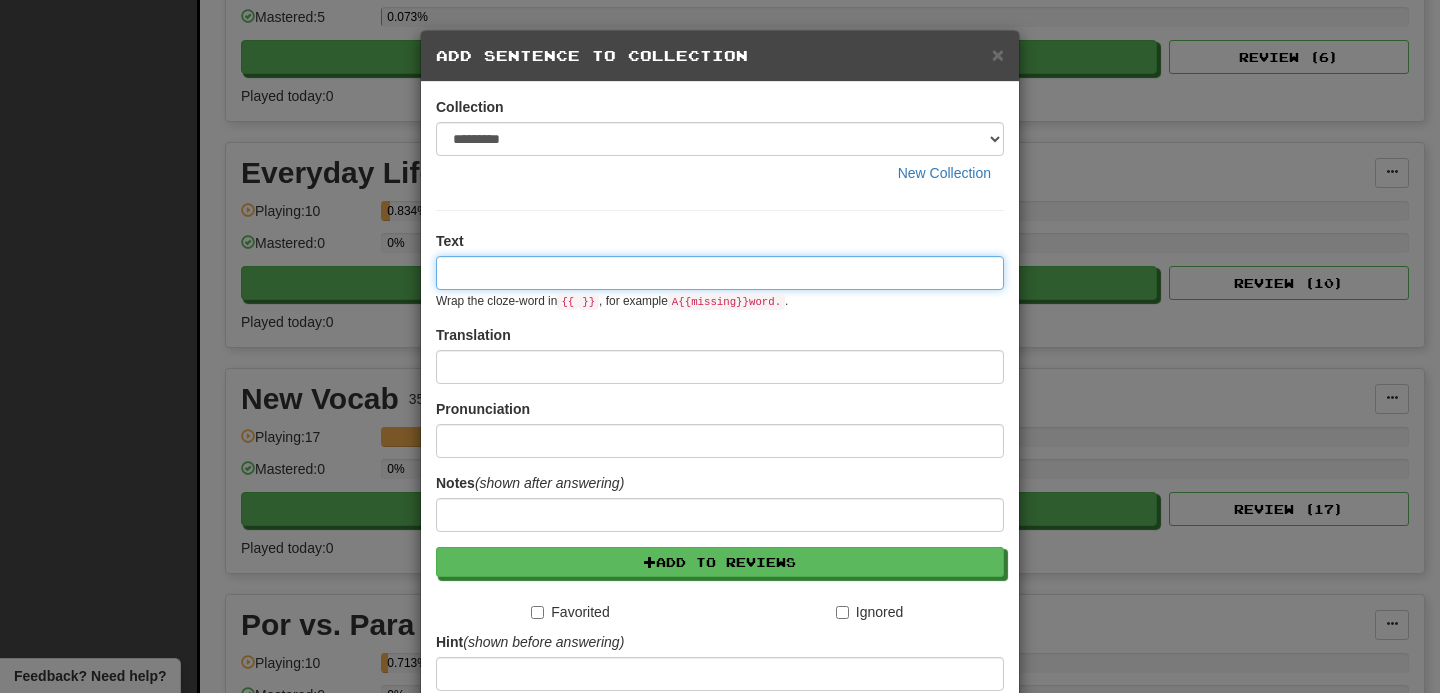 click at bounding box center [720, 273] 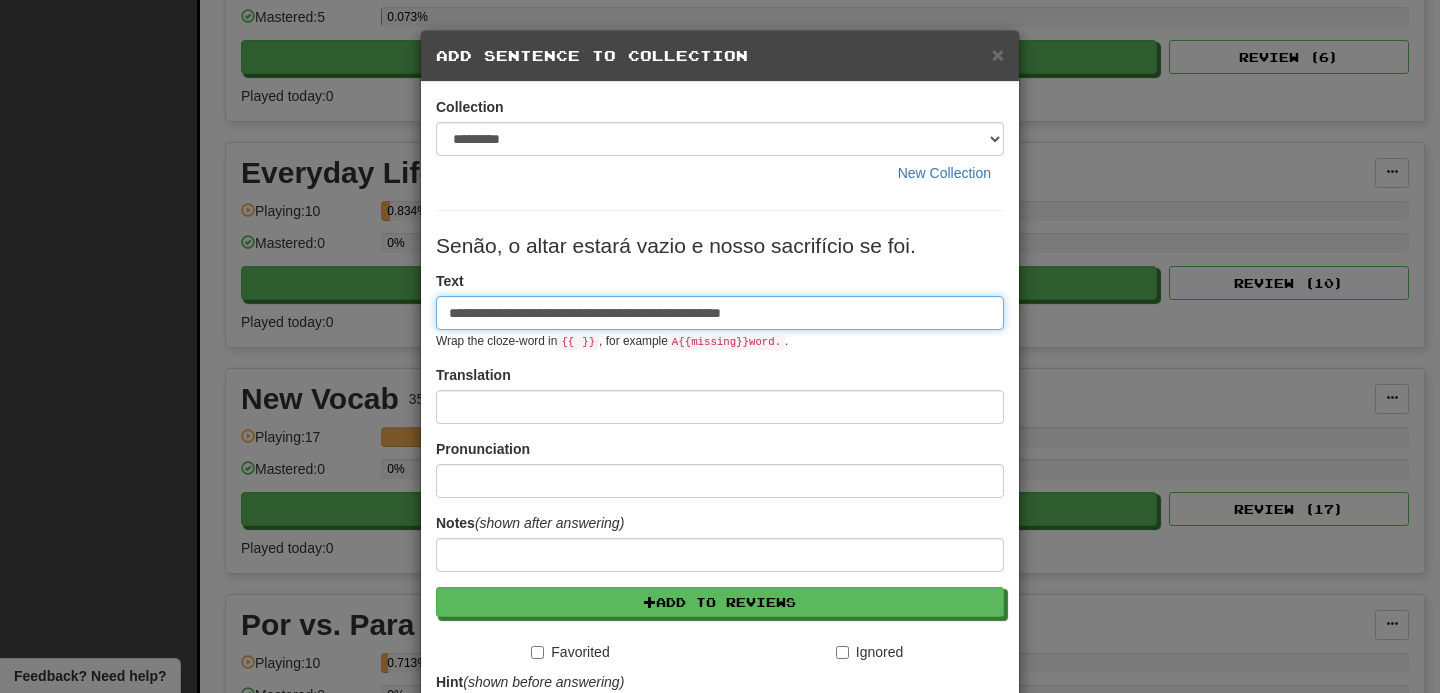click on "**********" at bounding box center [720, 313] 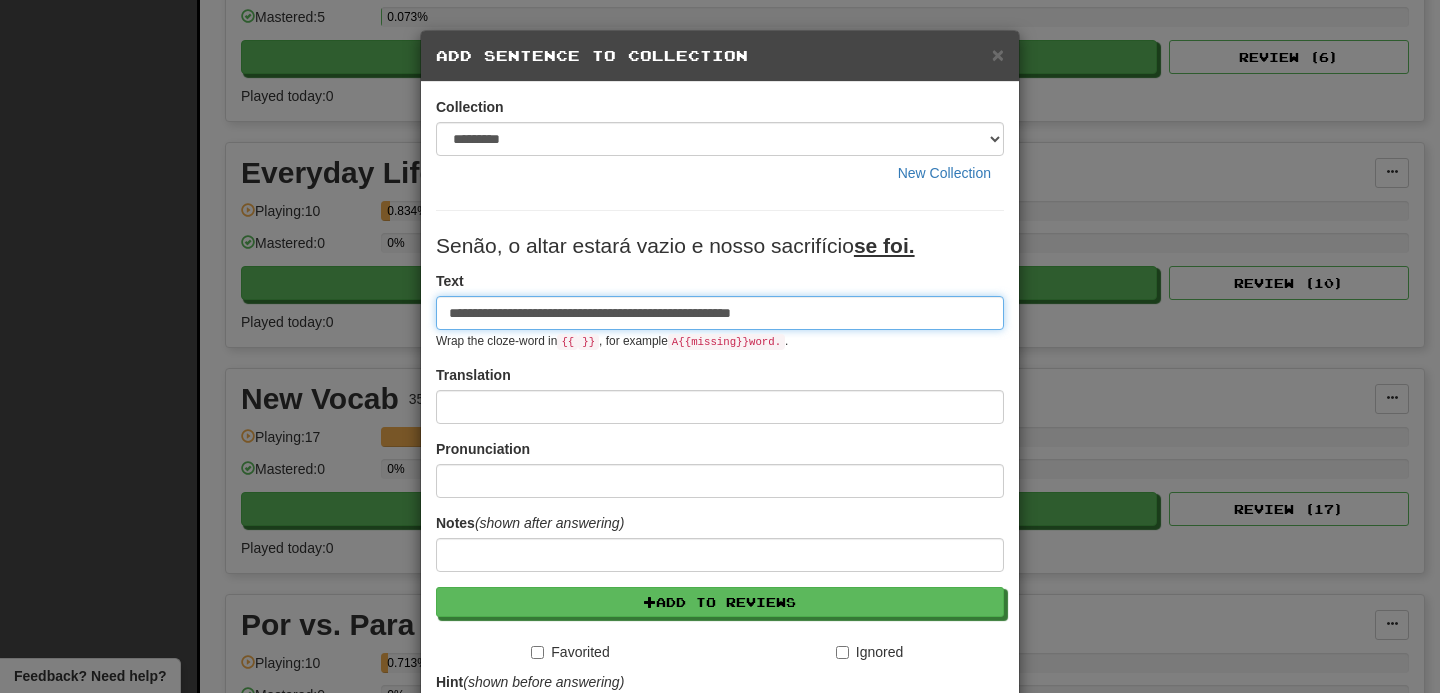 click on "**********" at bounding box center (720, 313) 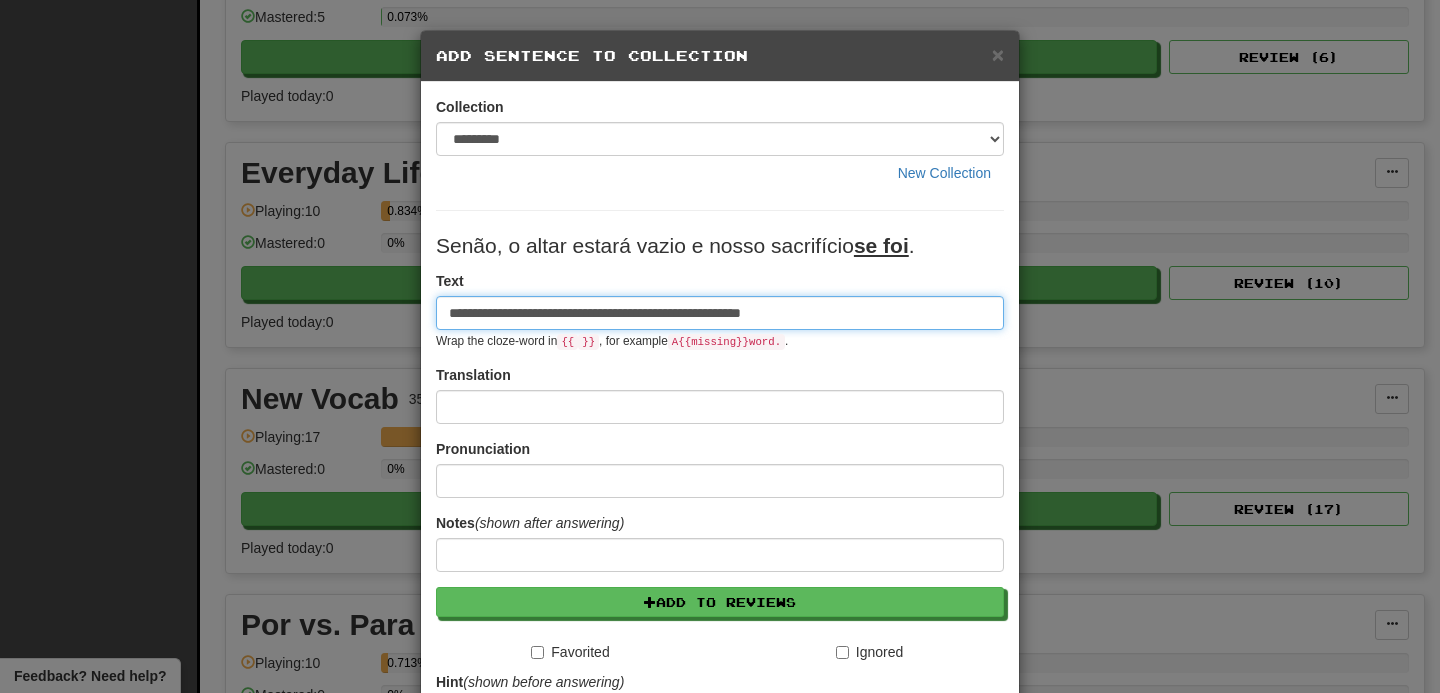 type on "**********" 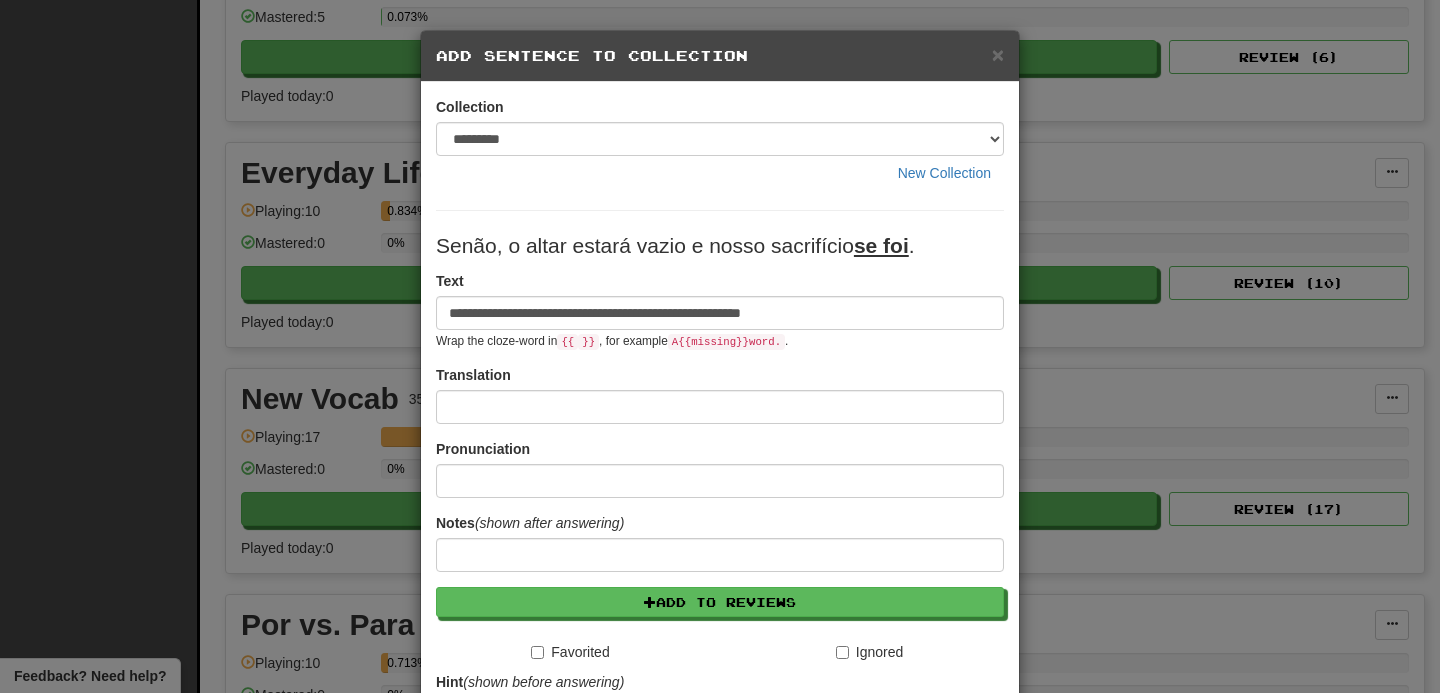 click on "**********" at bounding box center (720, 310) 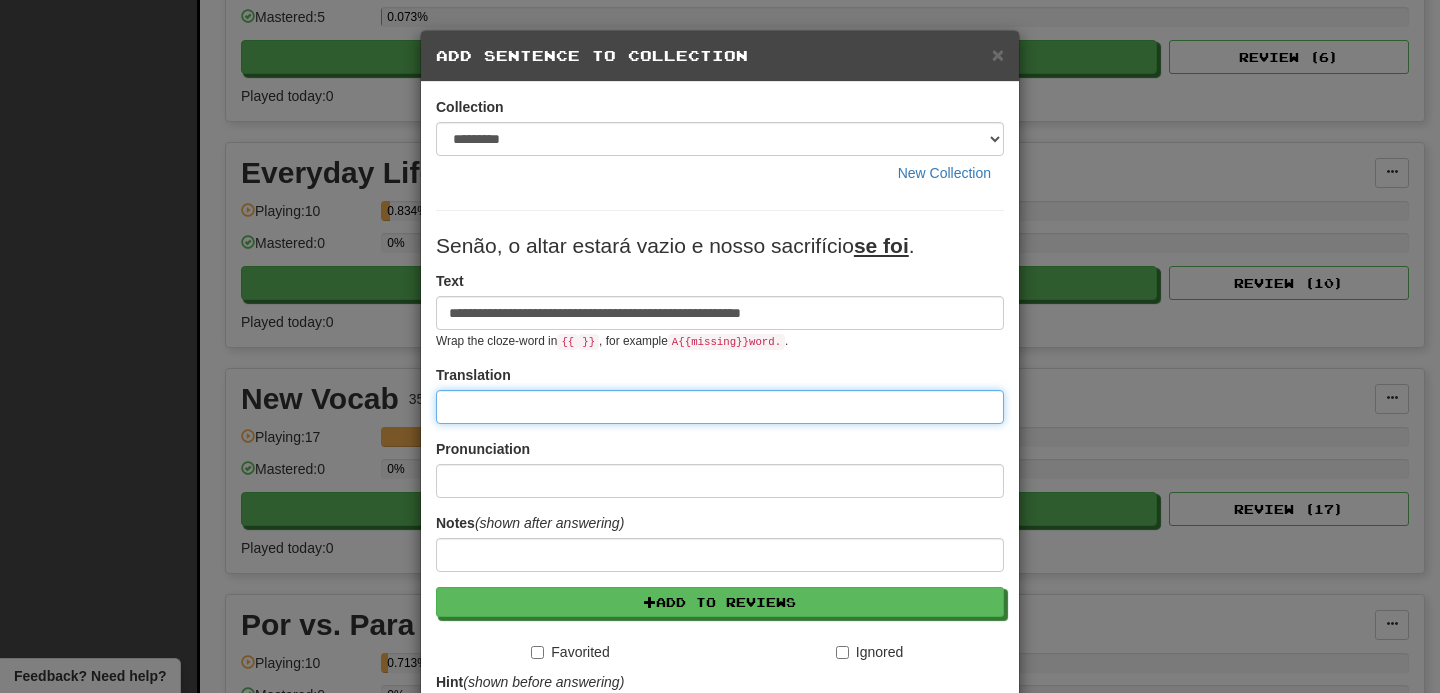 click at bounding box center [720, 407] 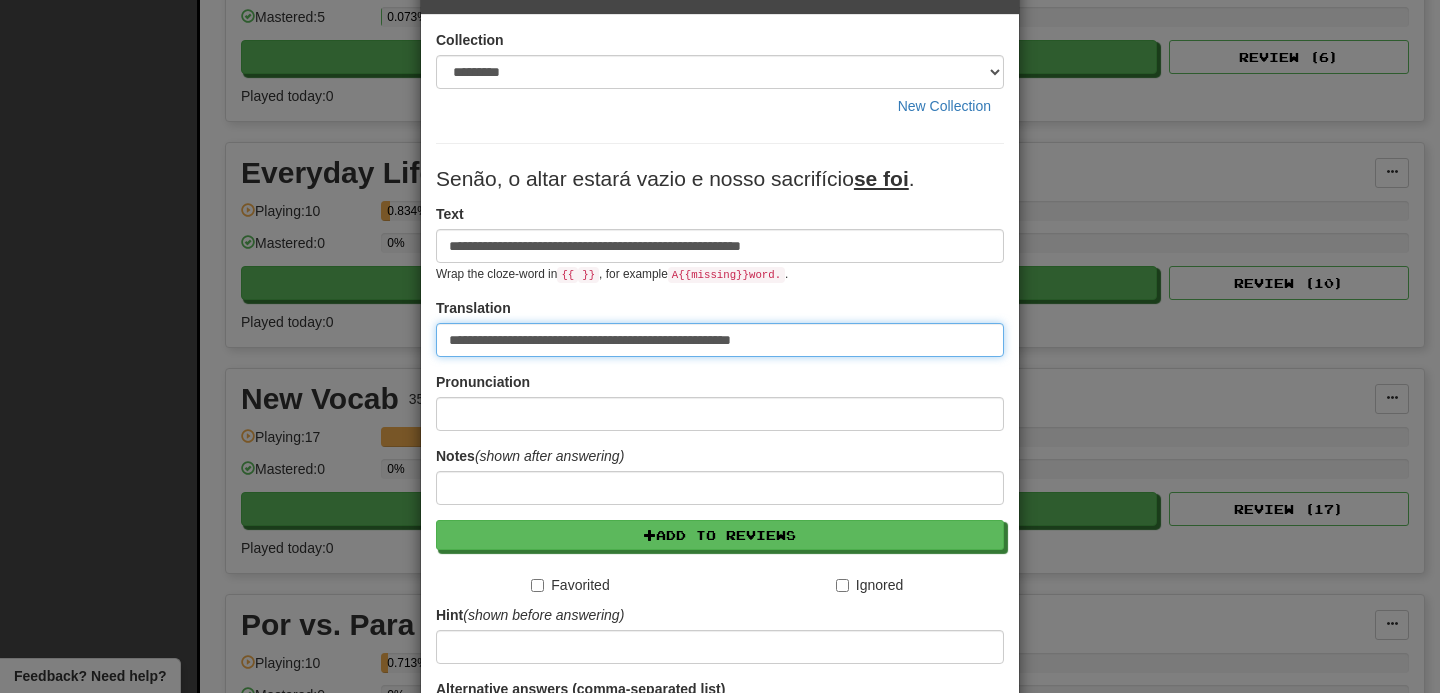 scroll, scrollTop: 284, scrollLeft: 0, axis: vertical 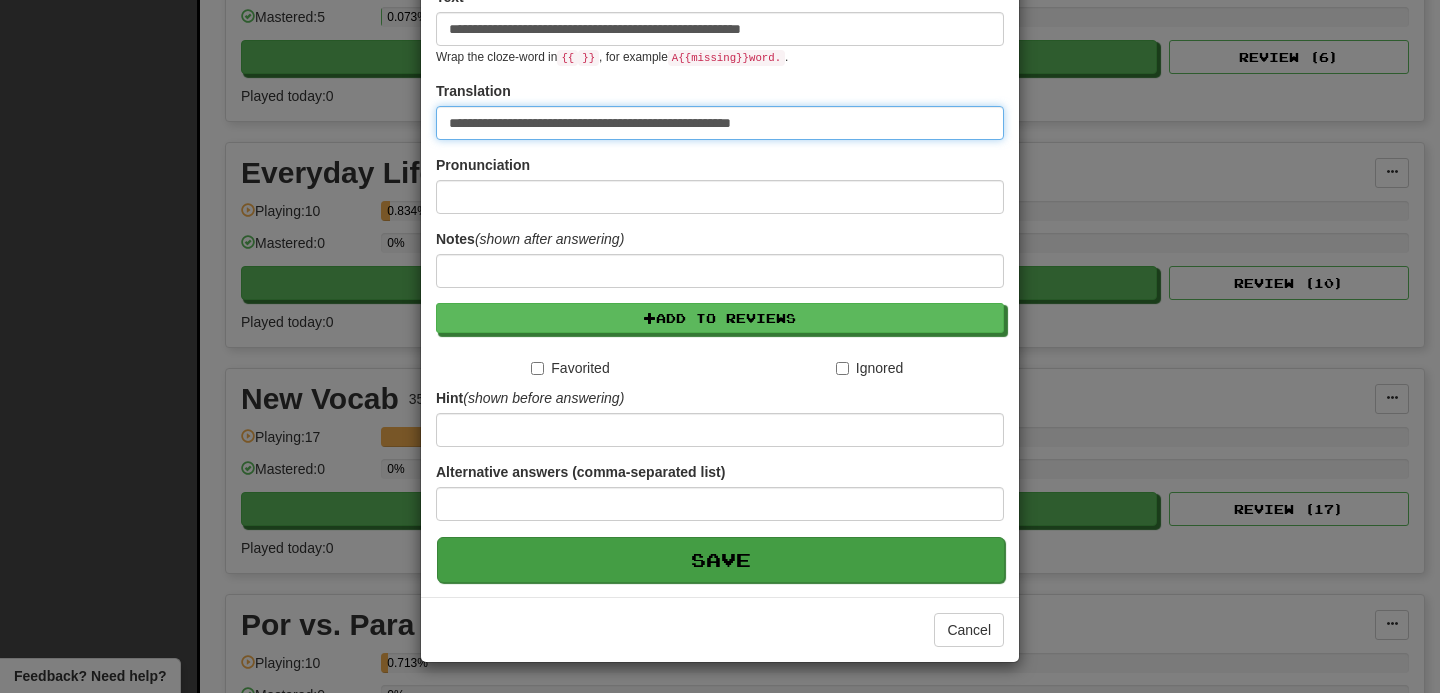 type on "**********" 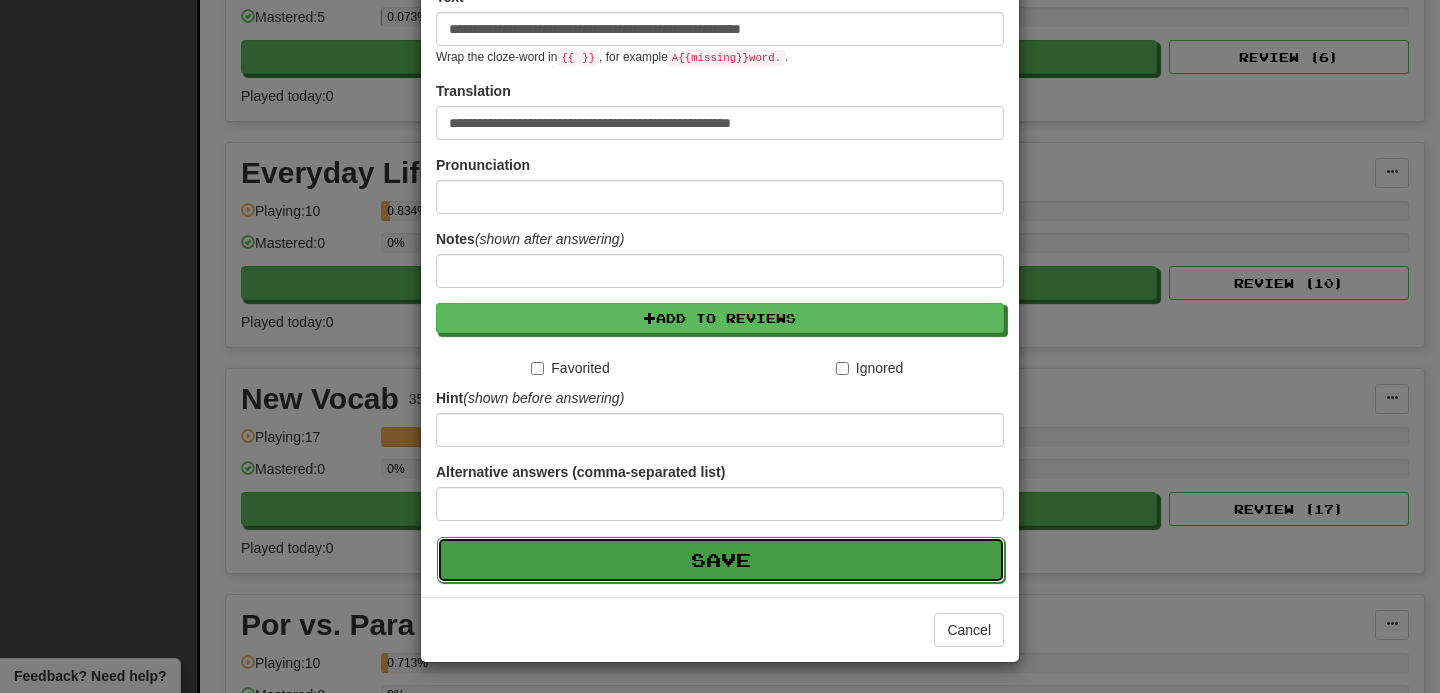 click on "Save" at bounding box center [721, 560] 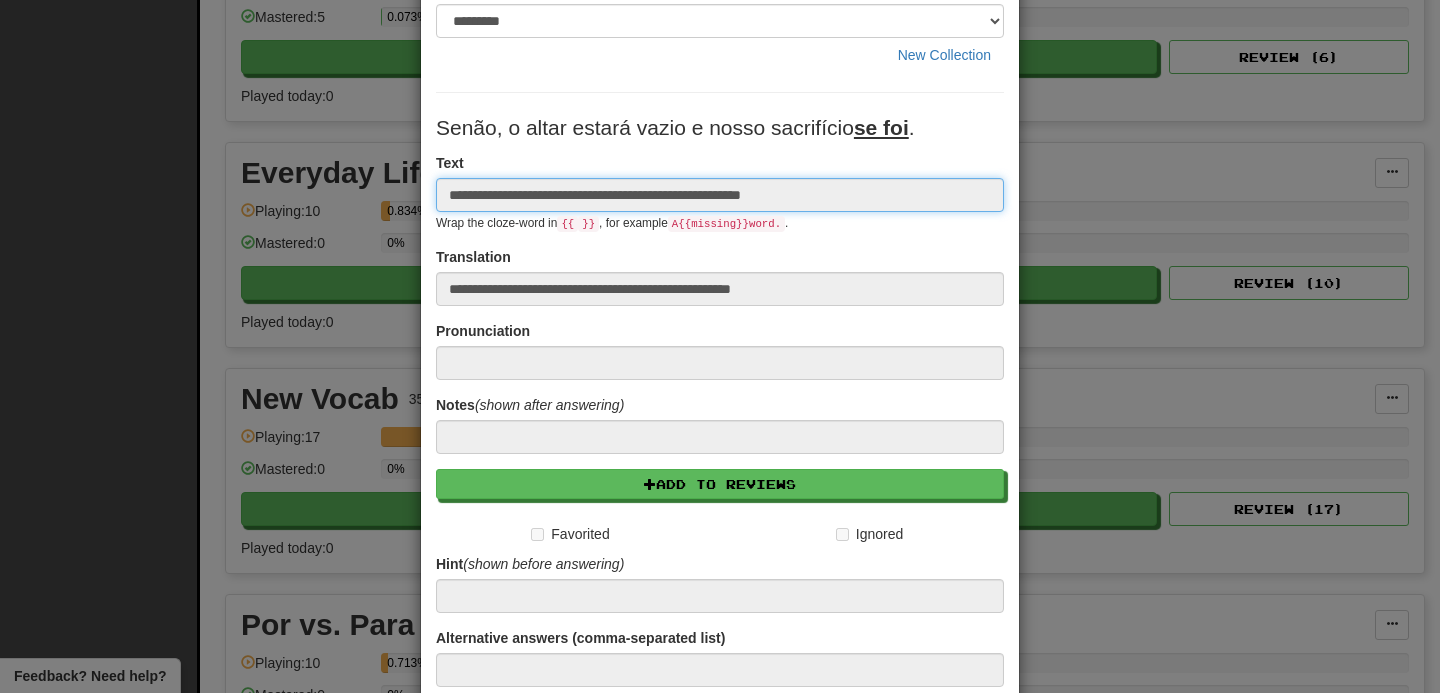 type 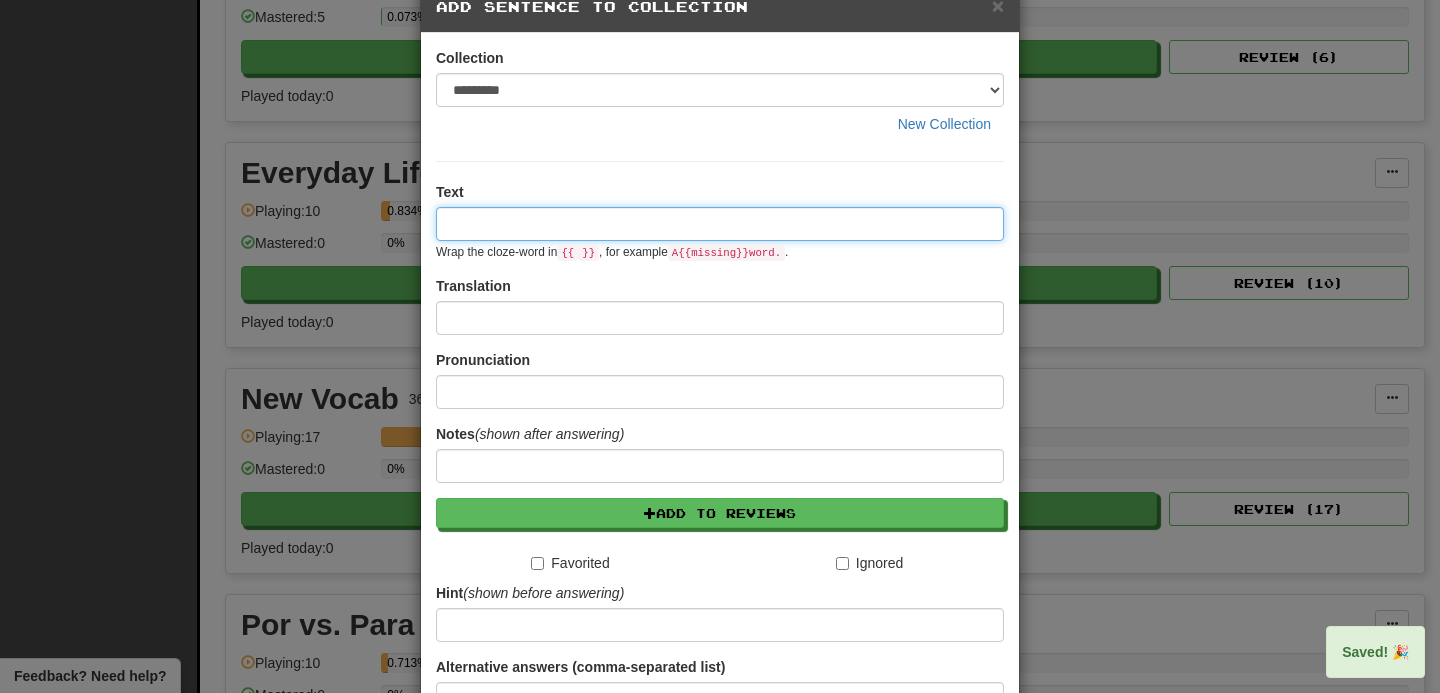 scroll, scrollTop: 0, scrollLeft: 0, axis: both 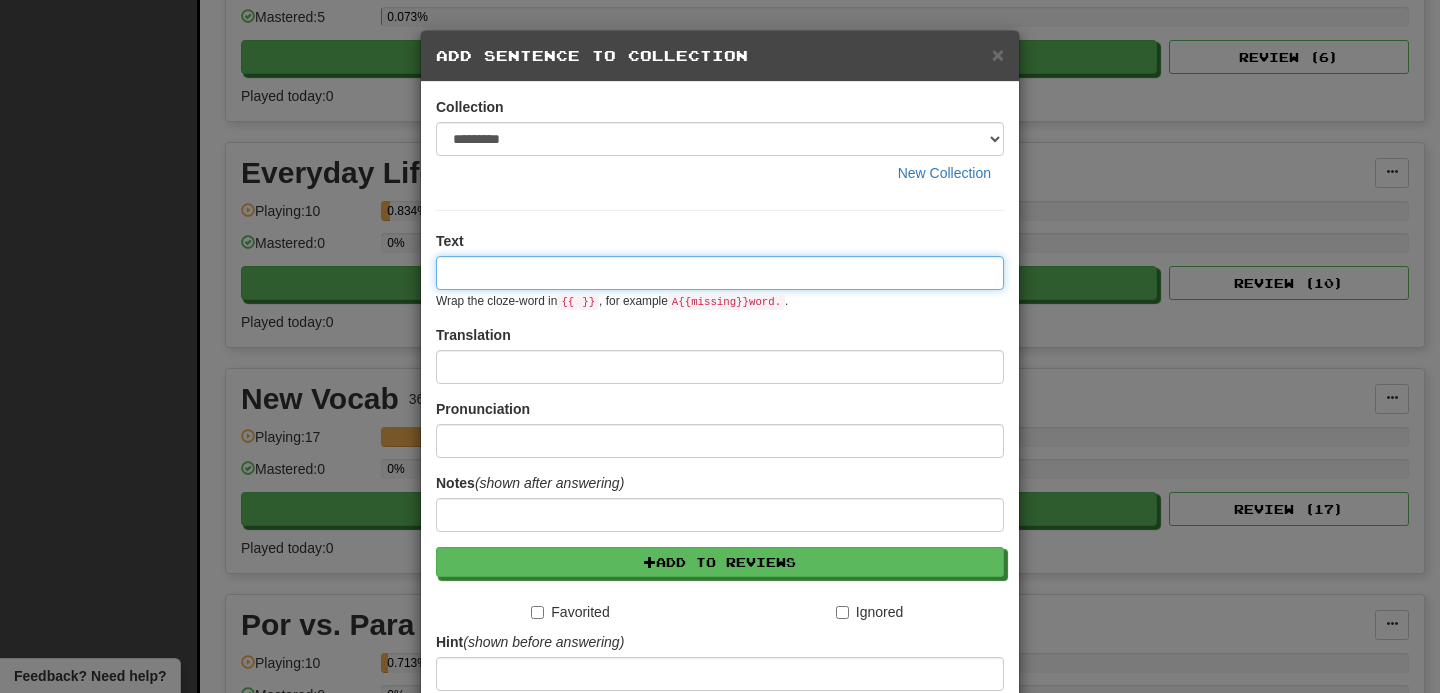paste on "**********" 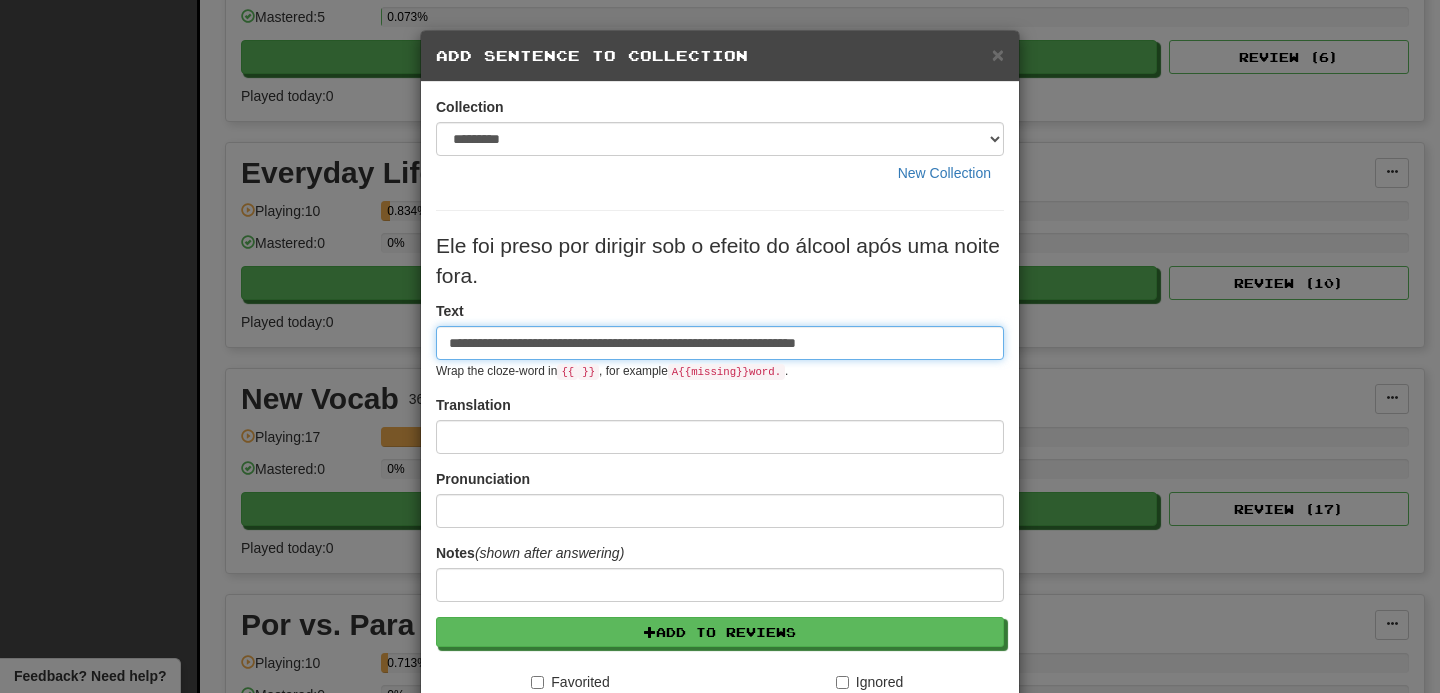 click on "**********" at bounding box center [720, 343] 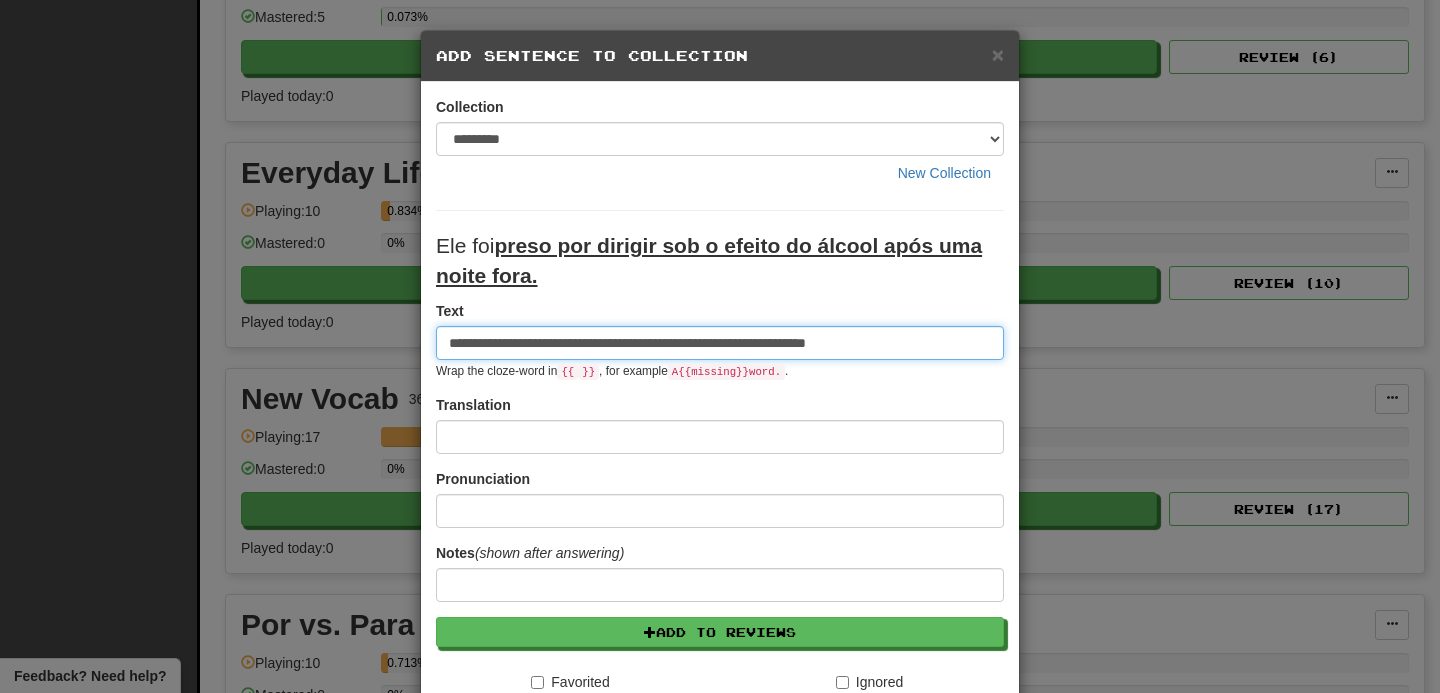 click on "**********" at bounding box center (720, 343) 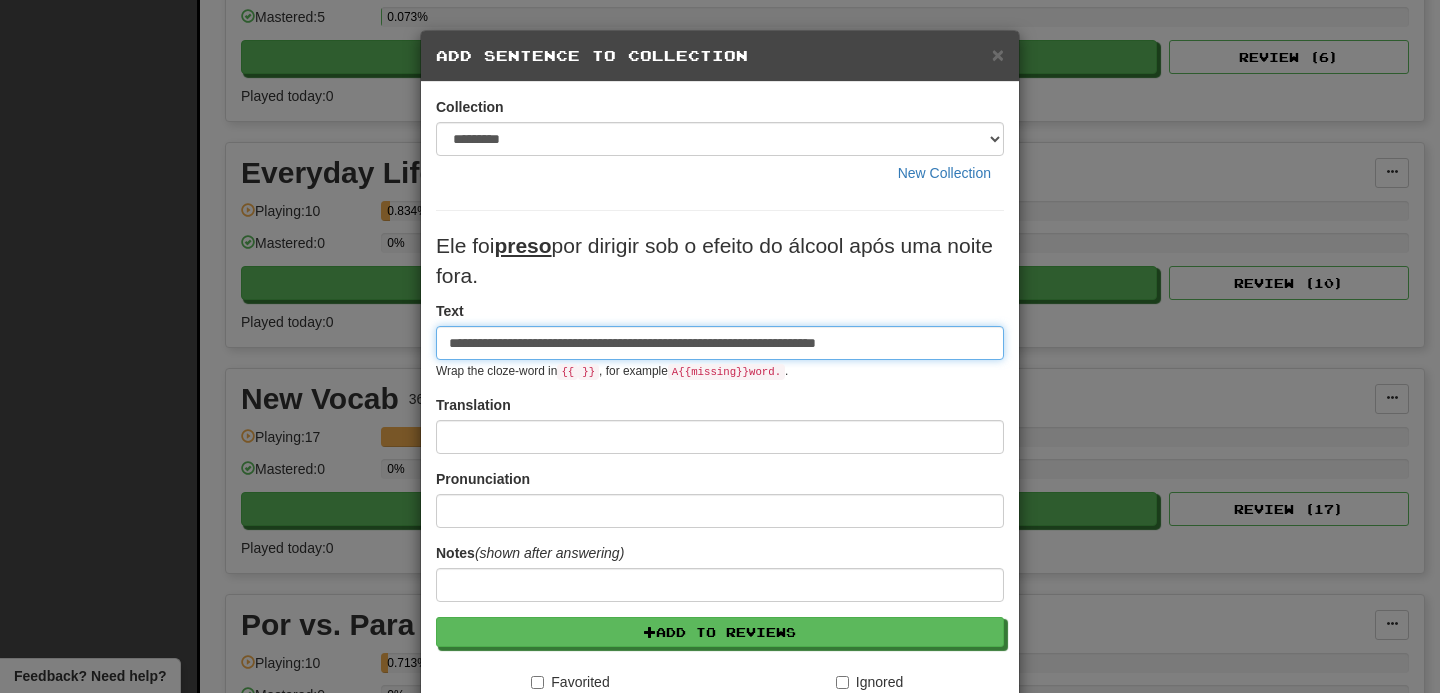 type on "**********" 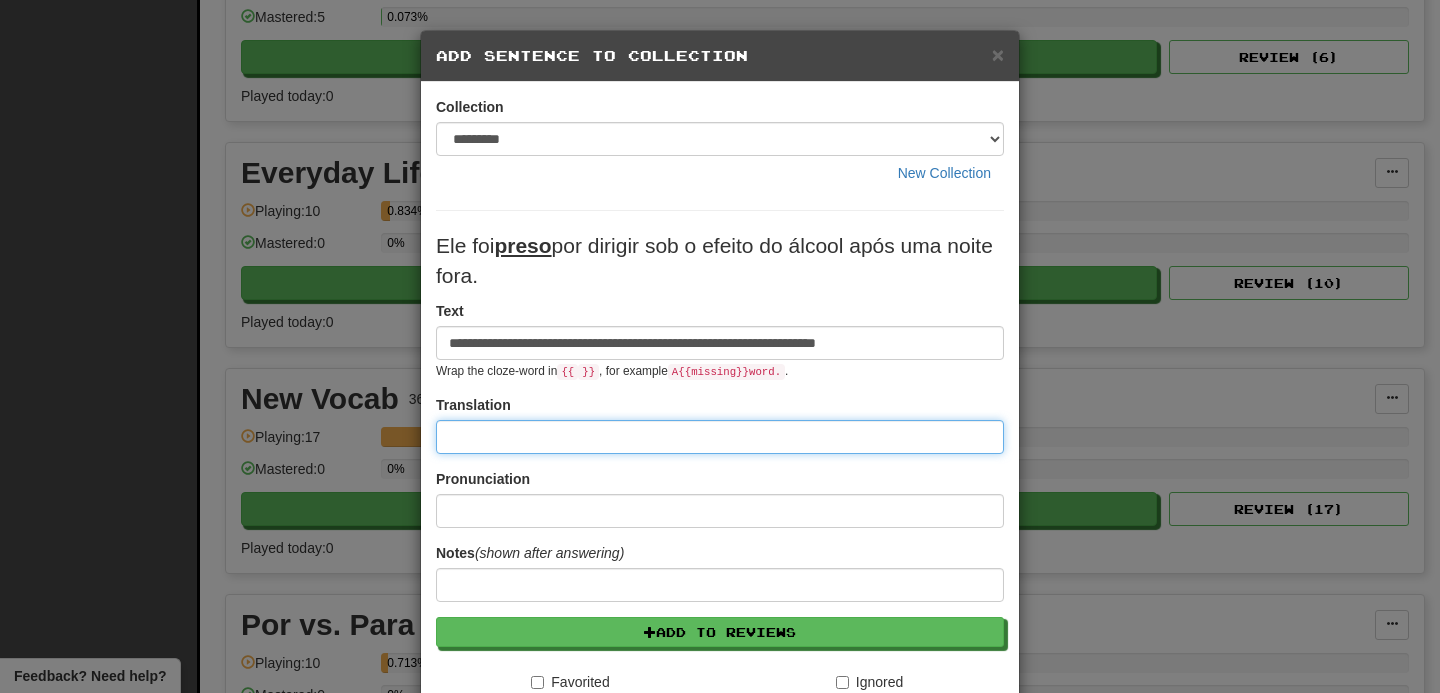 click at bounding box center [720, 437] 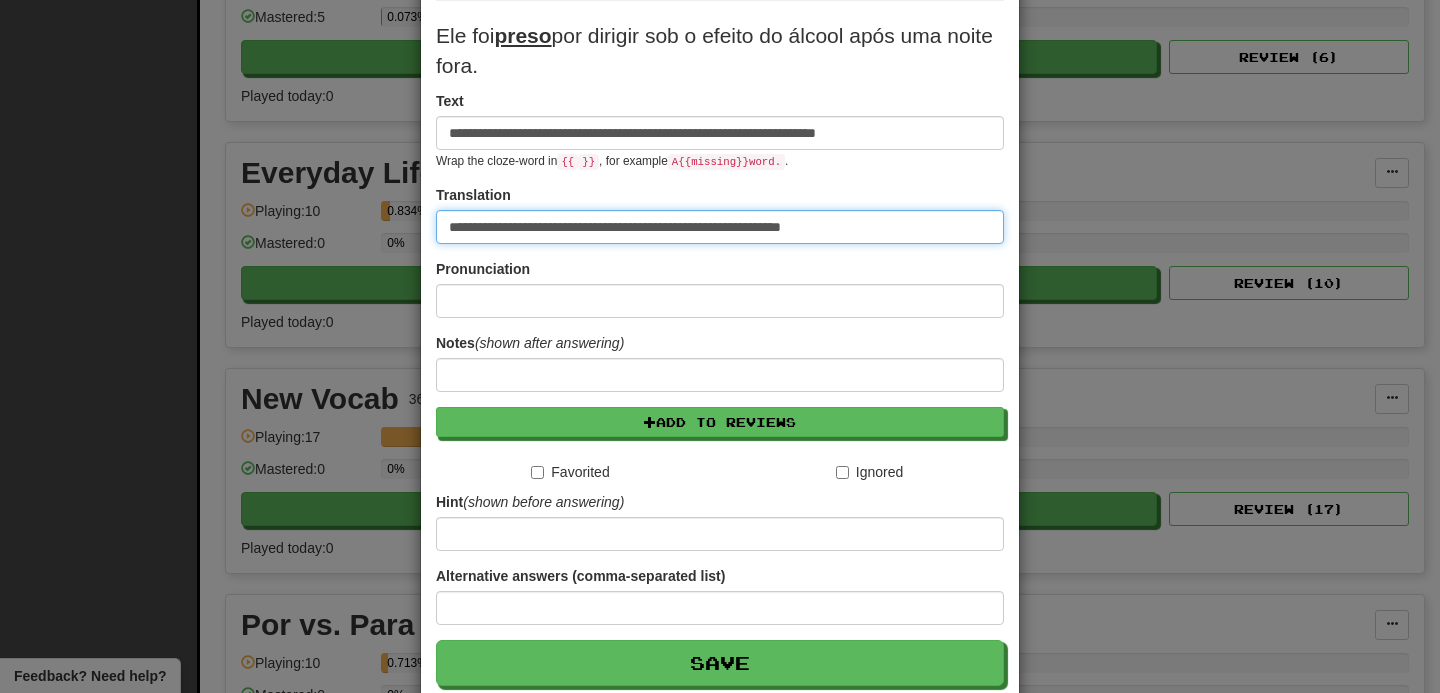 scroll, scrollTop: 230, scrollLeft: 0, axis: vertical 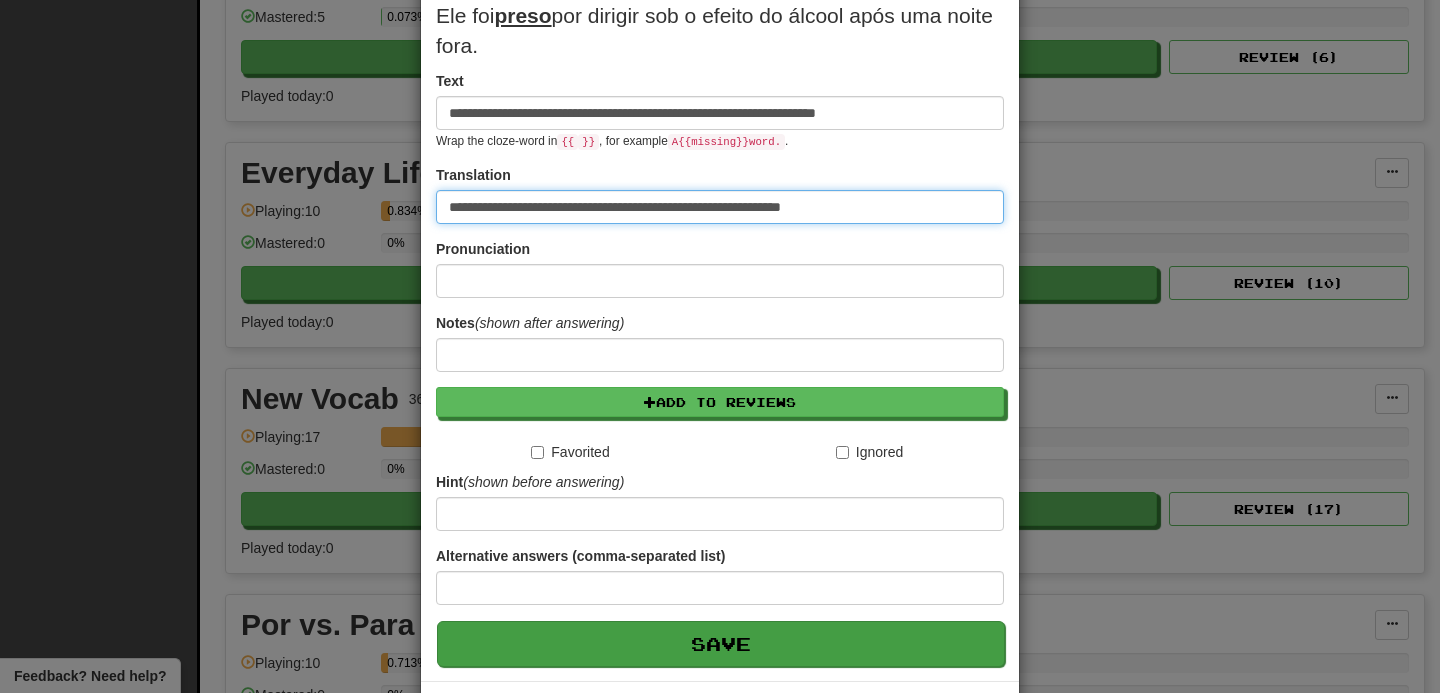 type on "**********" 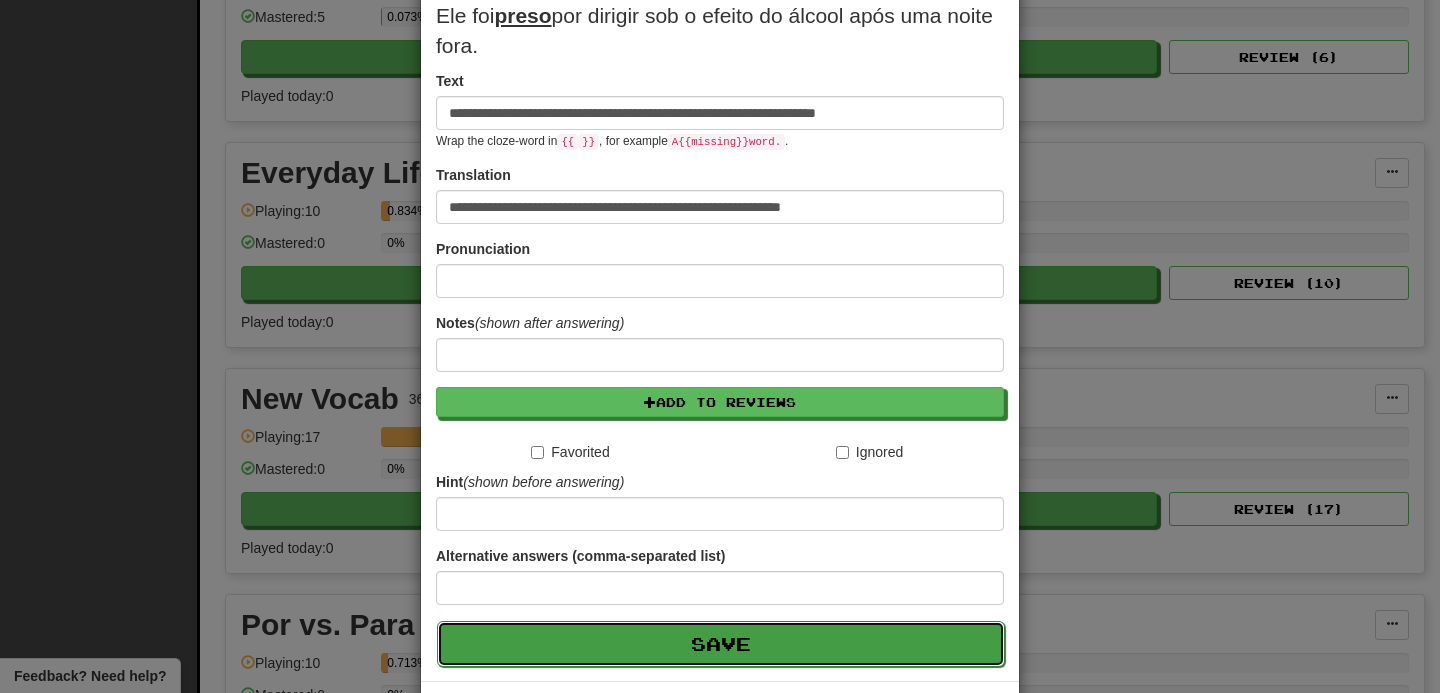 click on "Save" at bounding box center (721, 644) 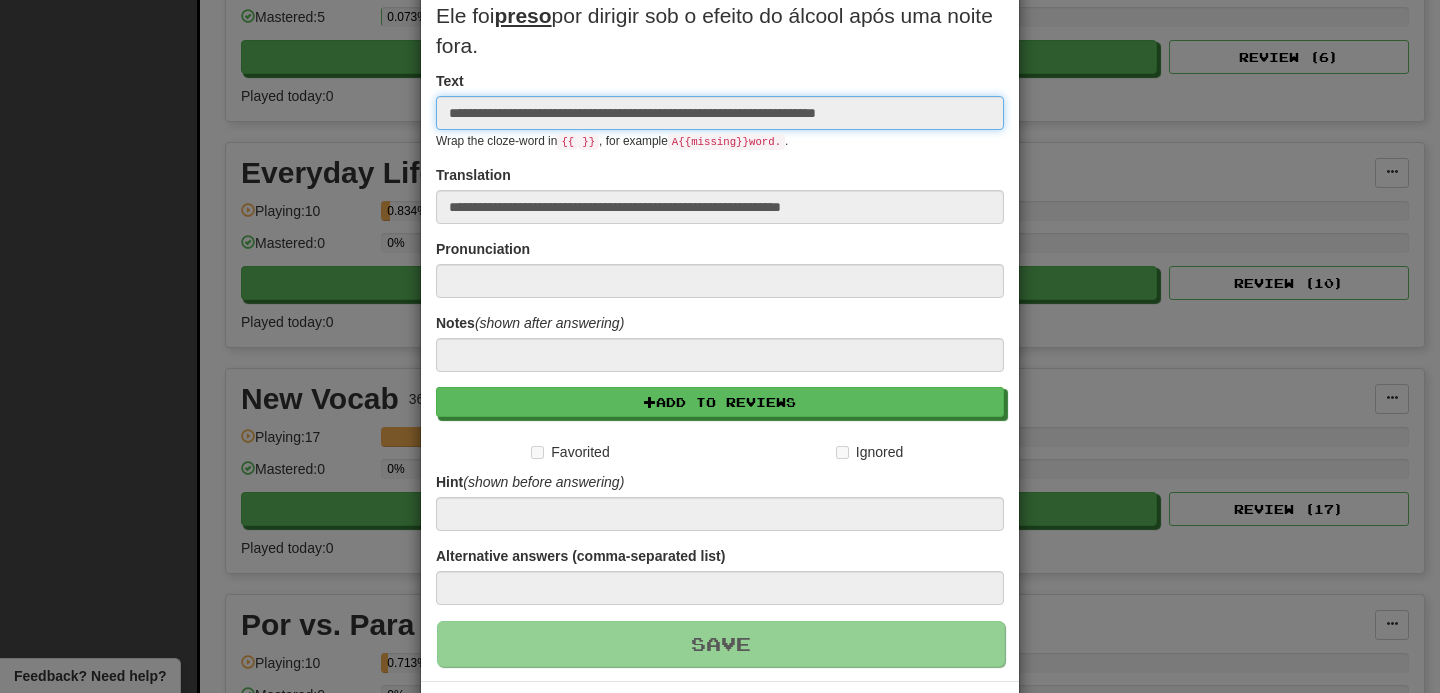 type 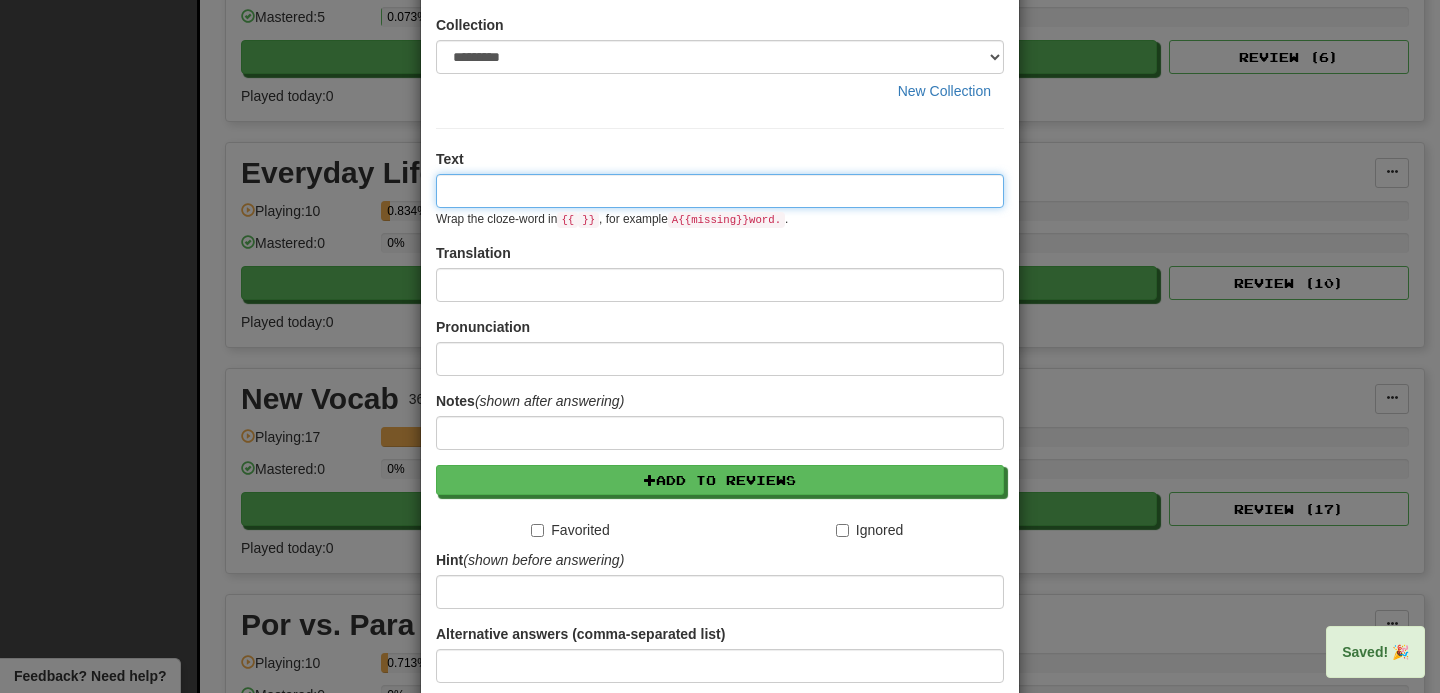 scroll, scrollTop: 0, scrollLeft: 0, axis: both 